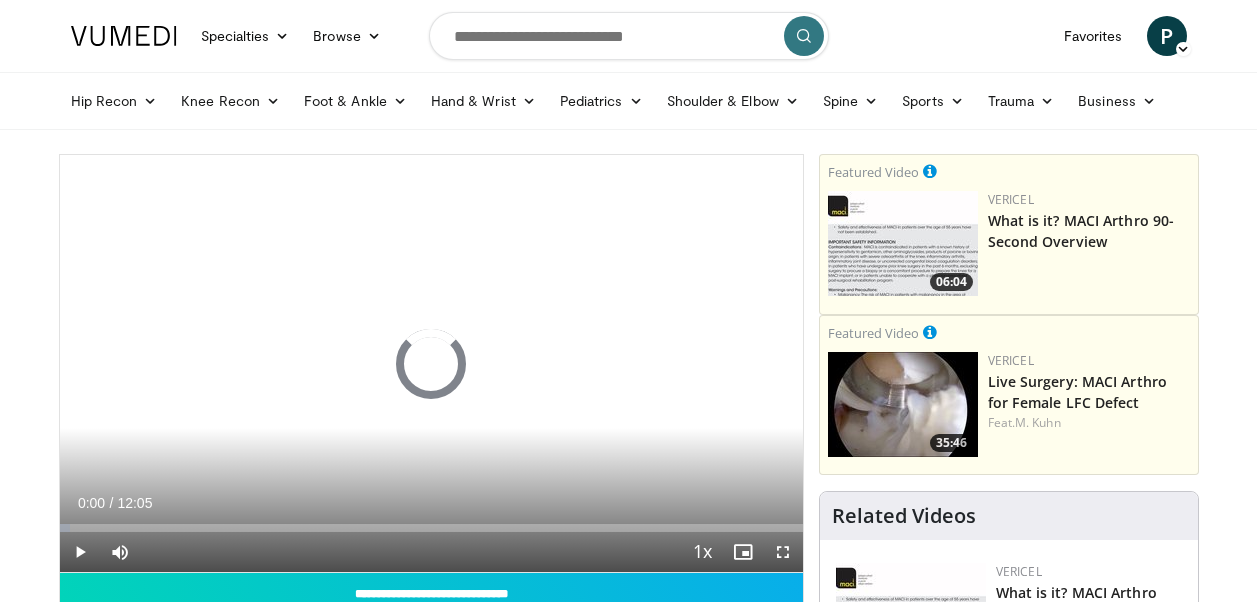 scroll, scrollTop: 0, scrollLeft: 0, axis: both 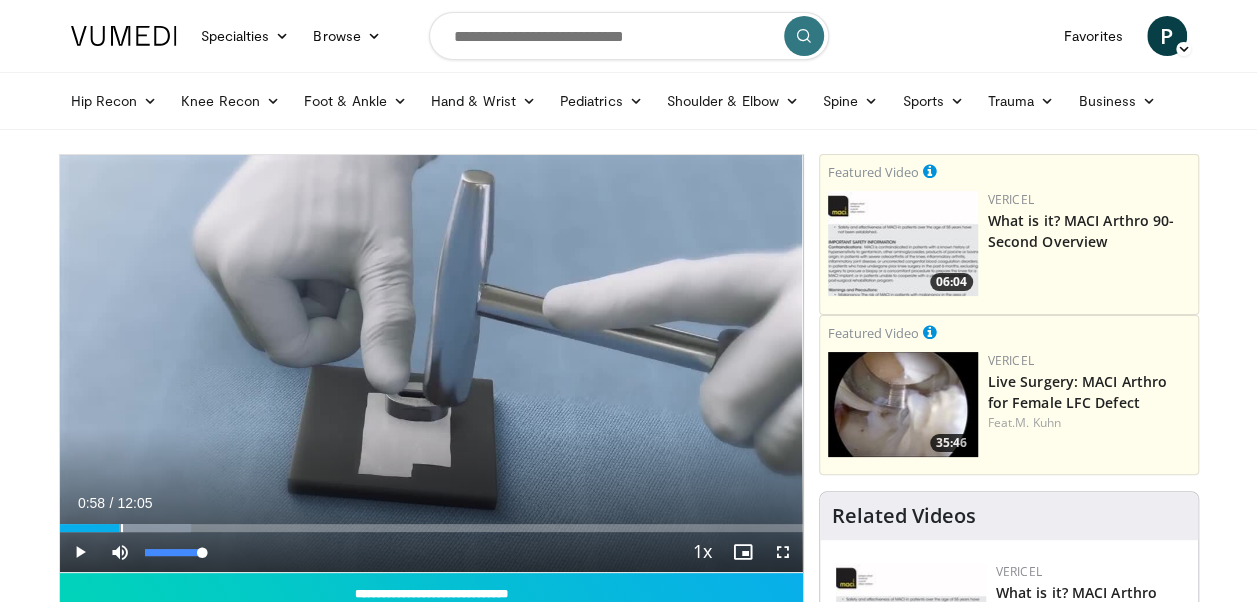 drag, startPoint x: 60, startPoint y: 527, endPoint x: 119, endPoint y: 532, distance: 59.211487 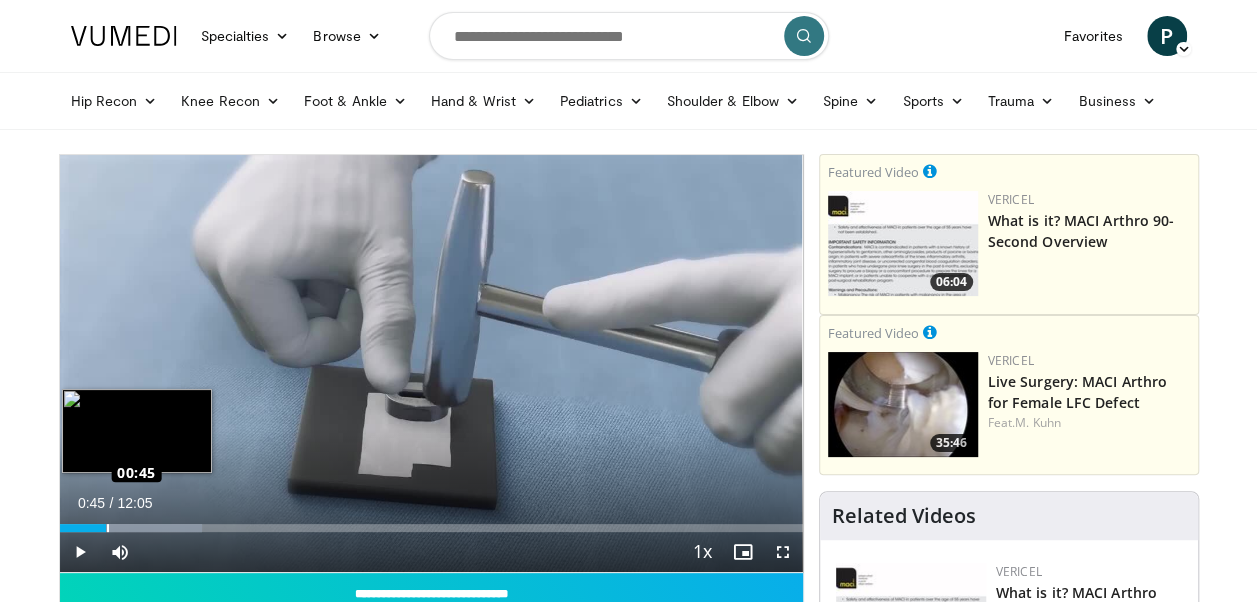 drag, startPoint x: 136, startPoint y: 530, endPoint x: 106, endPoint y: 528, distance: 30.066593 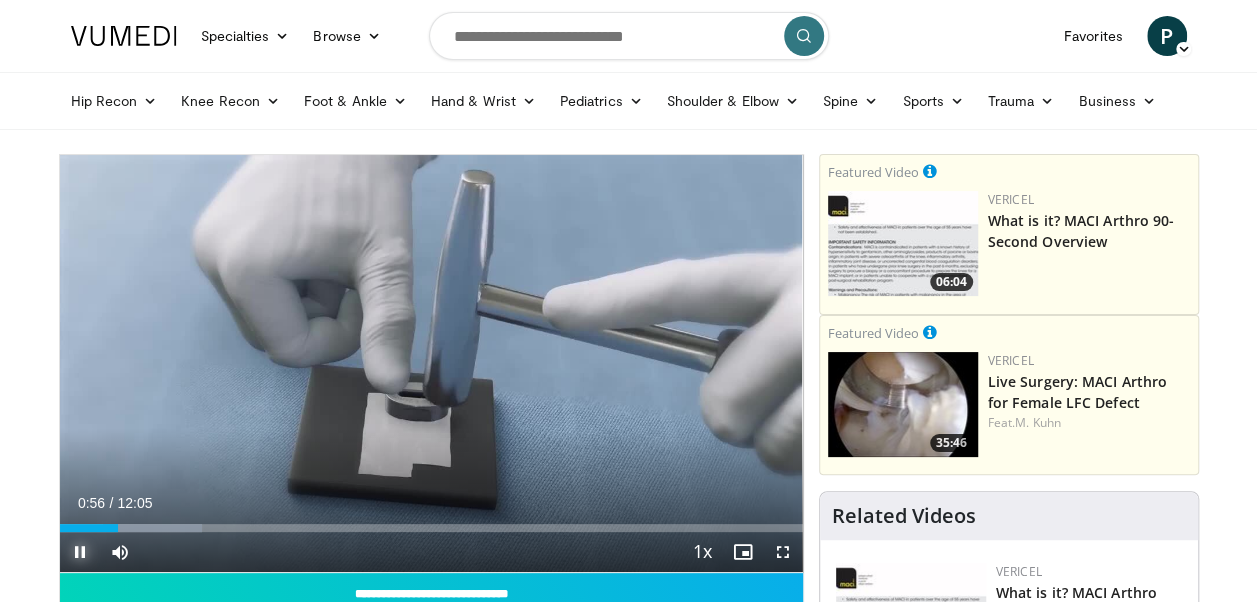 click at bounding box center [80, 552] 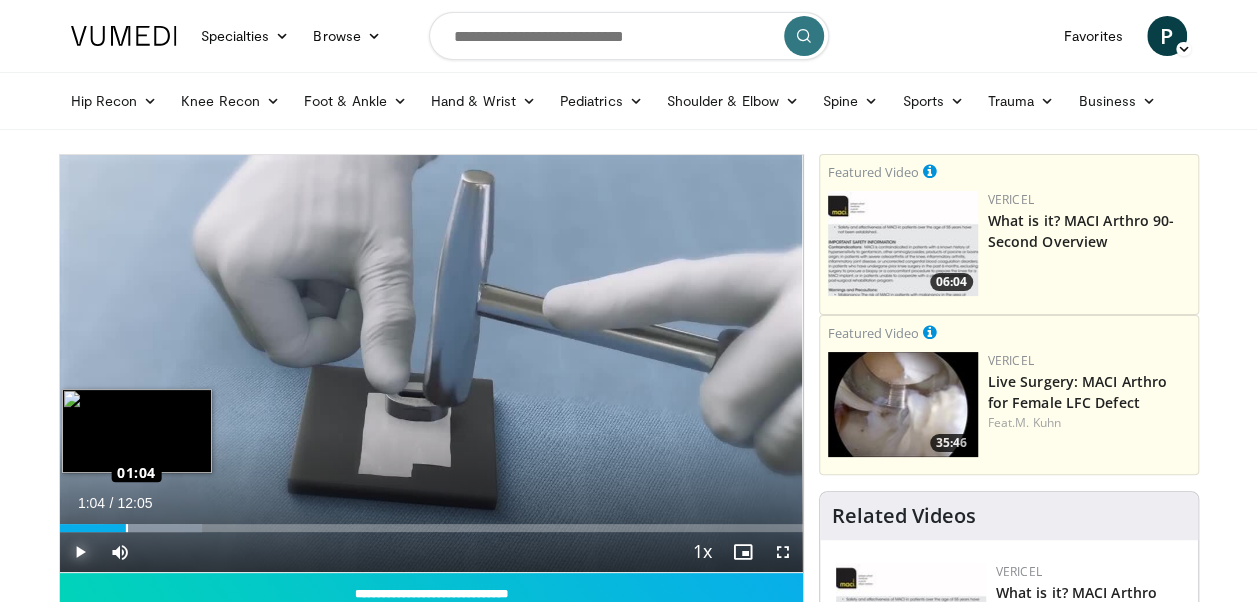 click on "Loaded :  19.13% 01:04 01:04" at bounding box center [431, 528] 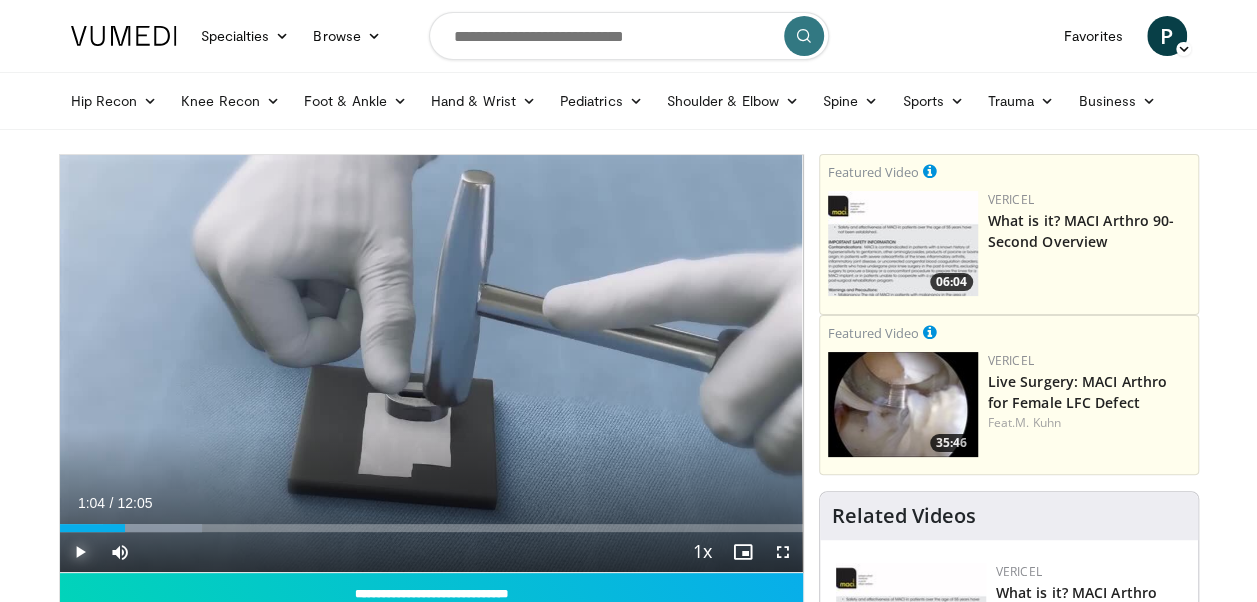 click at bounding box center (80, 552) 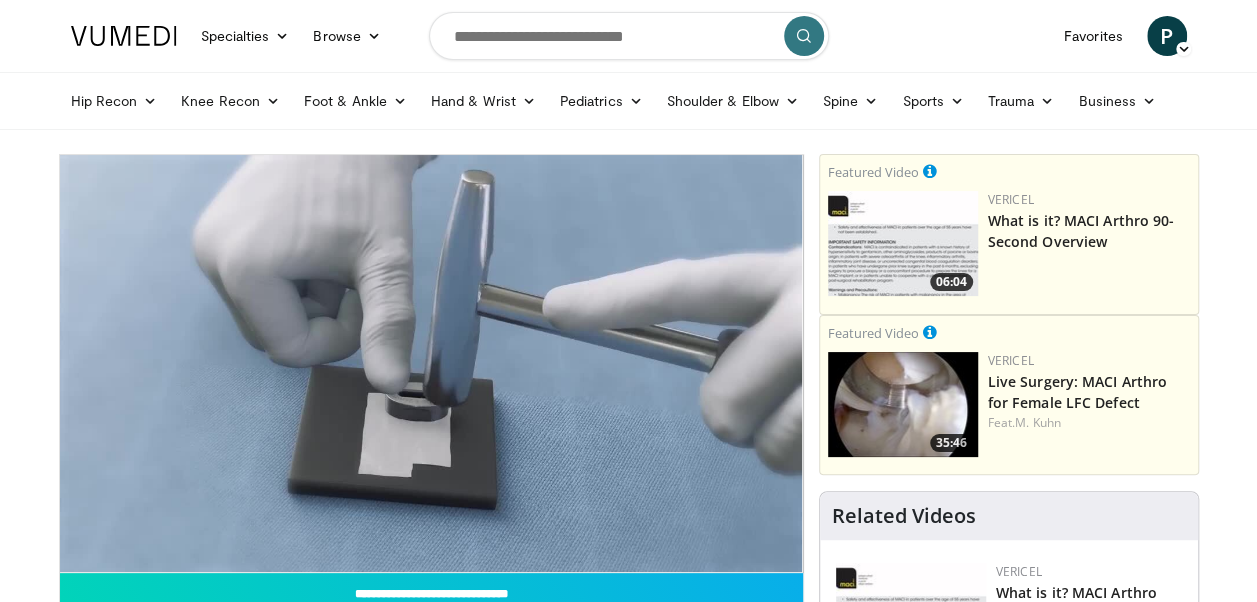 click on "10 seconds
Tap to unmute" at bounding box center (431, 363) 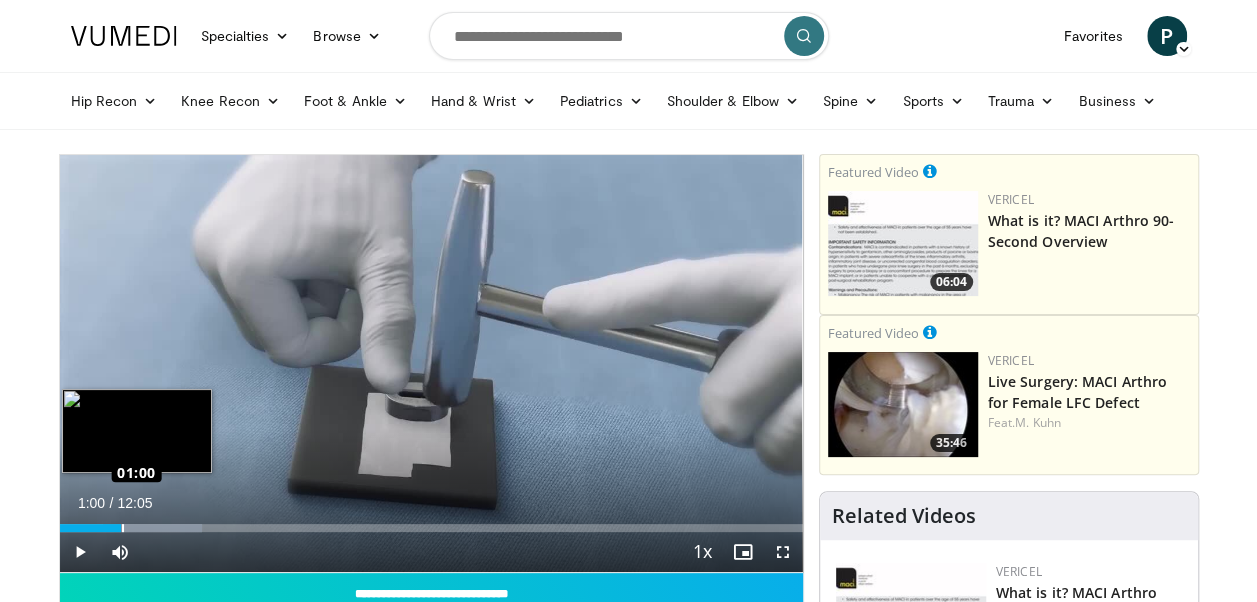 click on "Loaded :  19.13% 01:00 01:00" at bounding box center (431, 528) 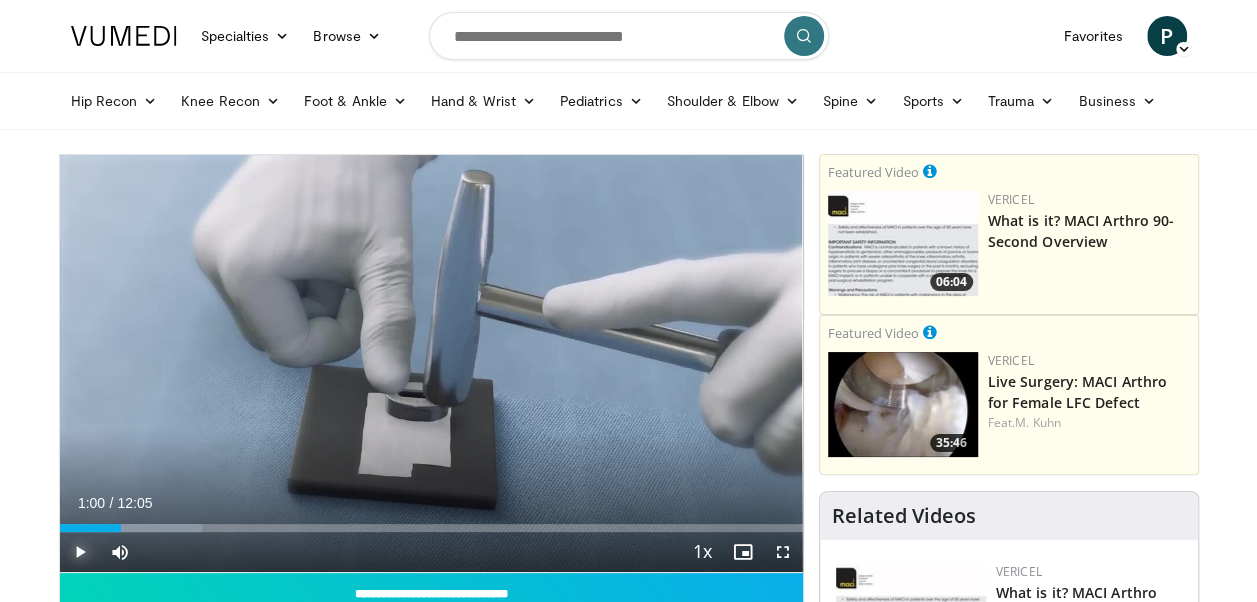 click at bounding box center (80, 552) 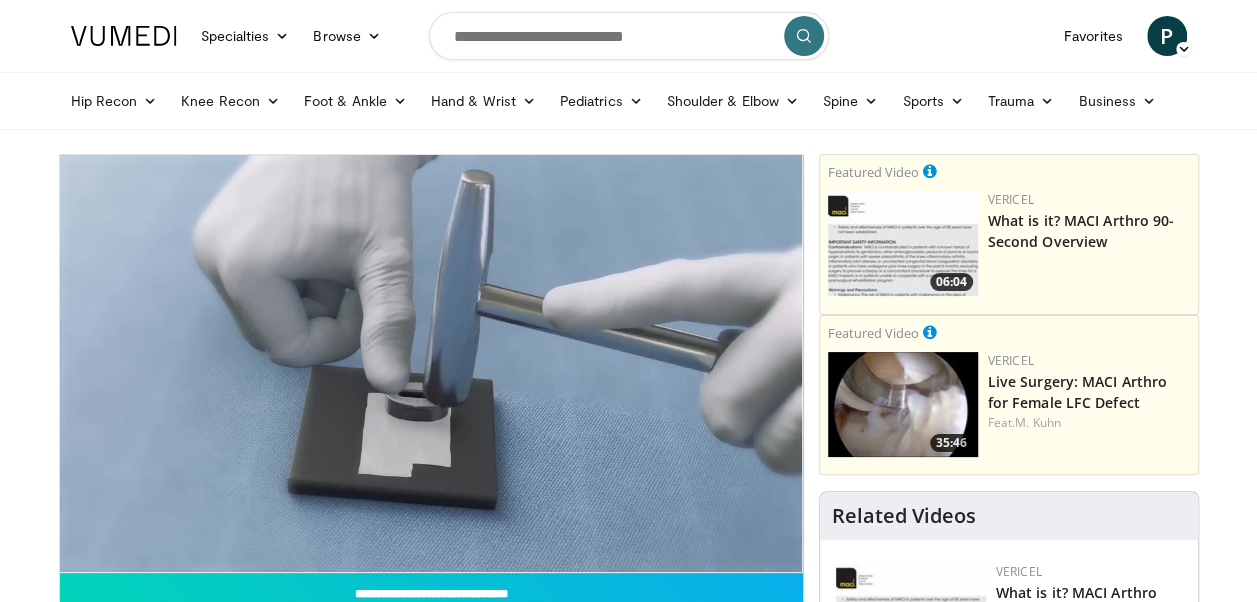 click on "**********" at bounding box center [431, 364] 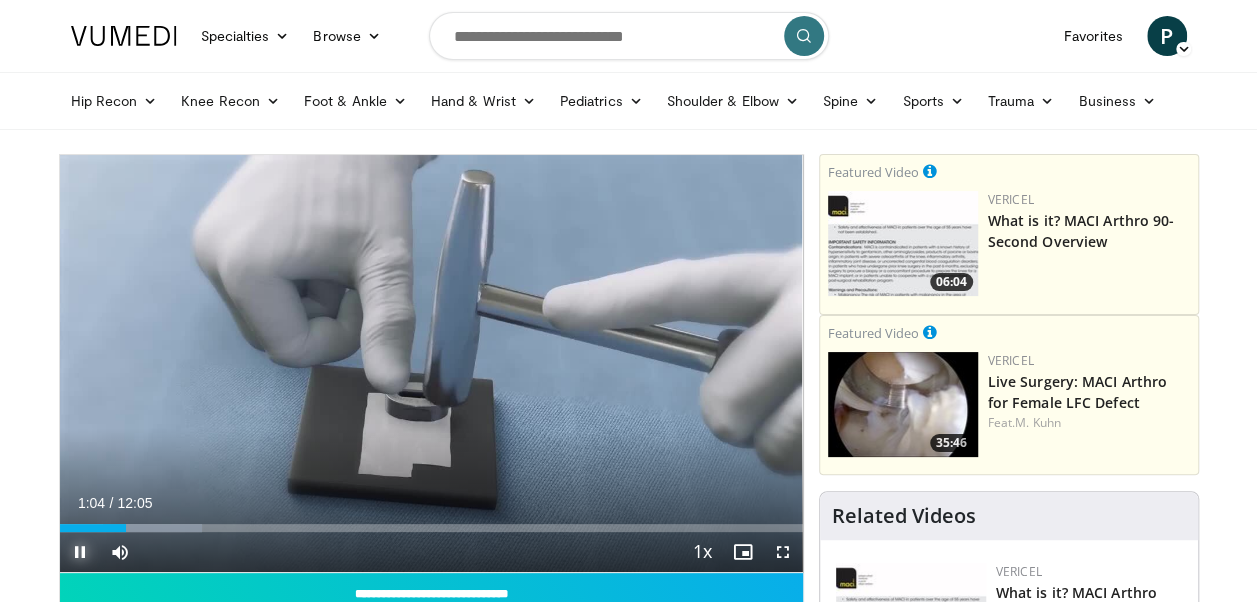 click at bounding box center (80, 552) 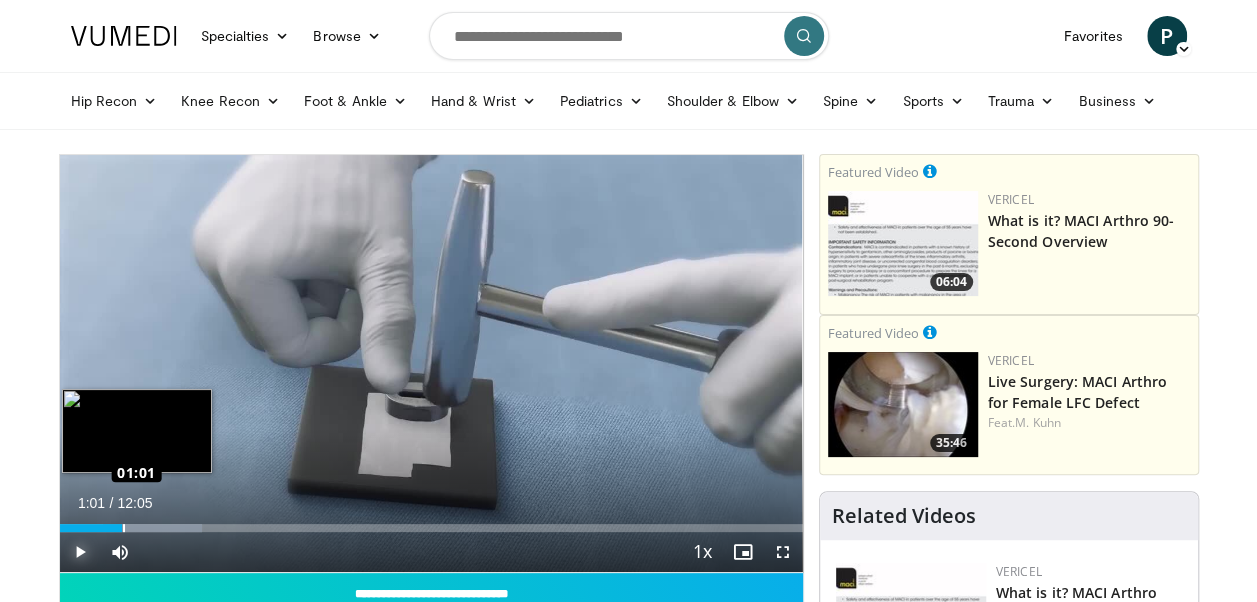 click on "Loaded :  19.13% 01:02 01:01" at bounding box center [431, 528] 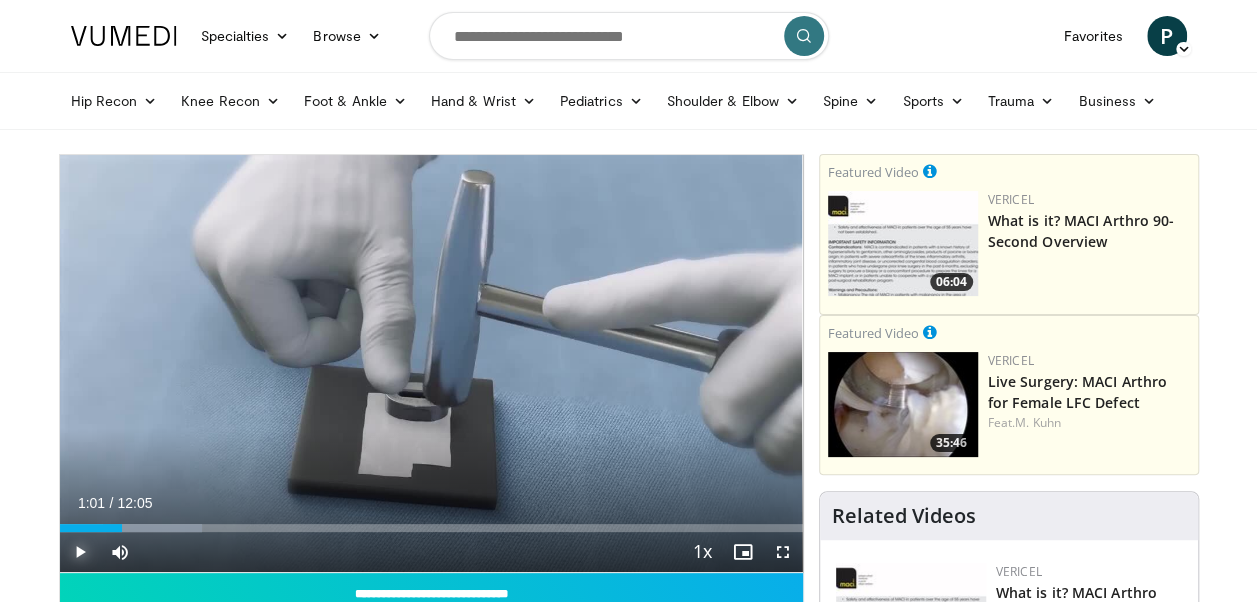 click at bounding box center [80, 552] 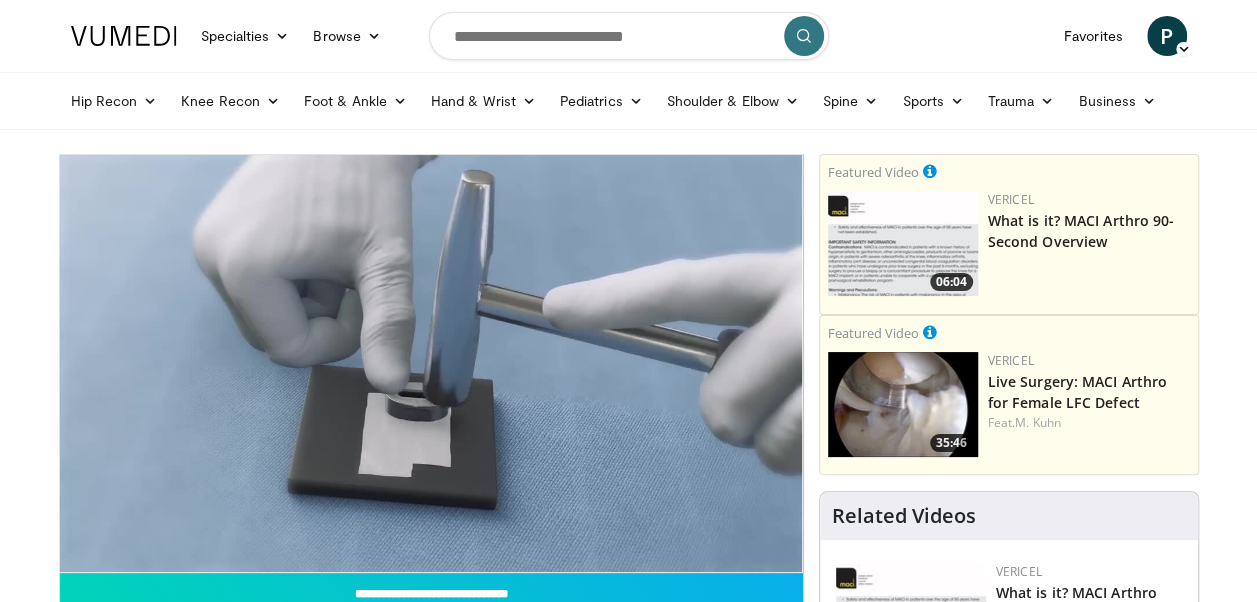 click on "**********" at bounding box center [431, 364] 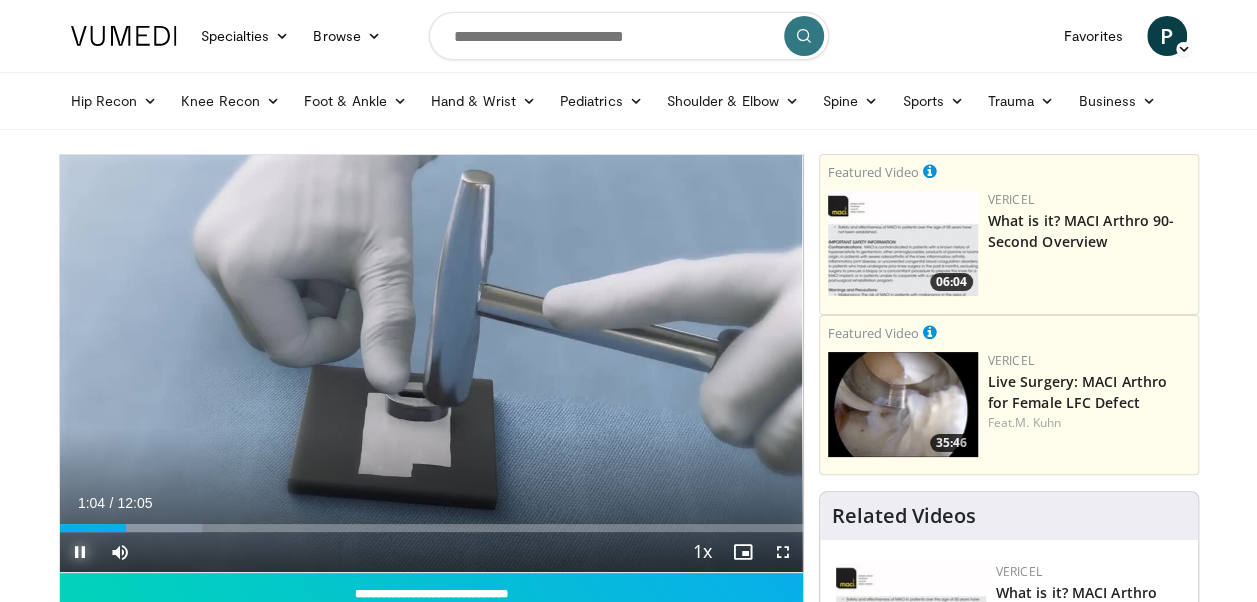 click at bounding box center [80, 552] 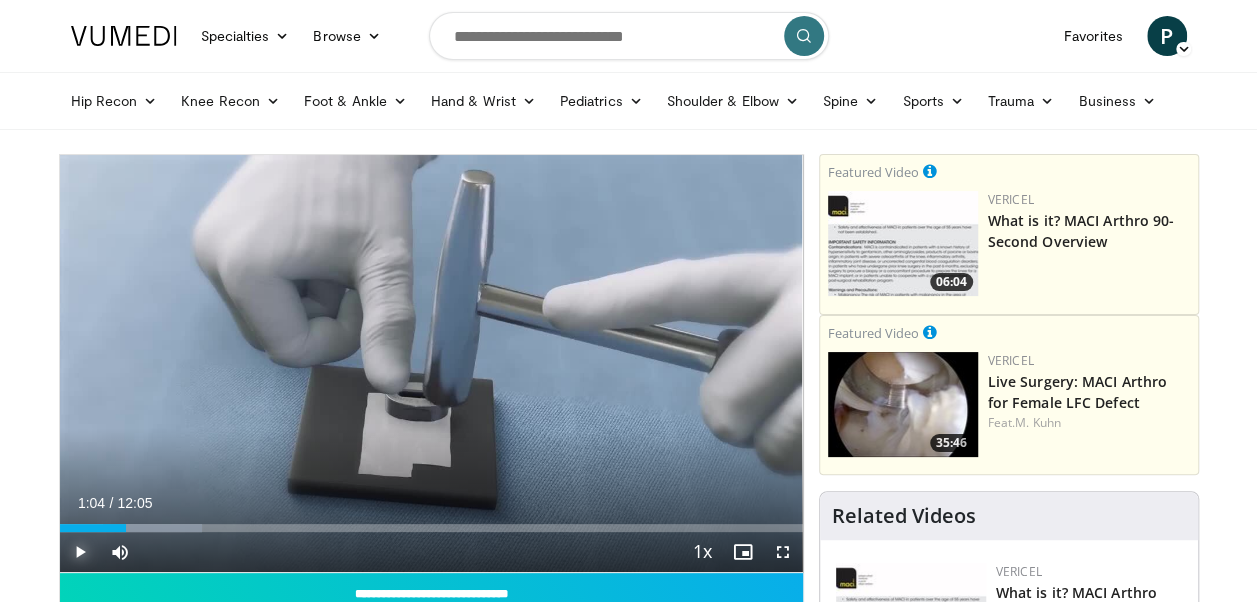 click at bounding box center [80, 552] 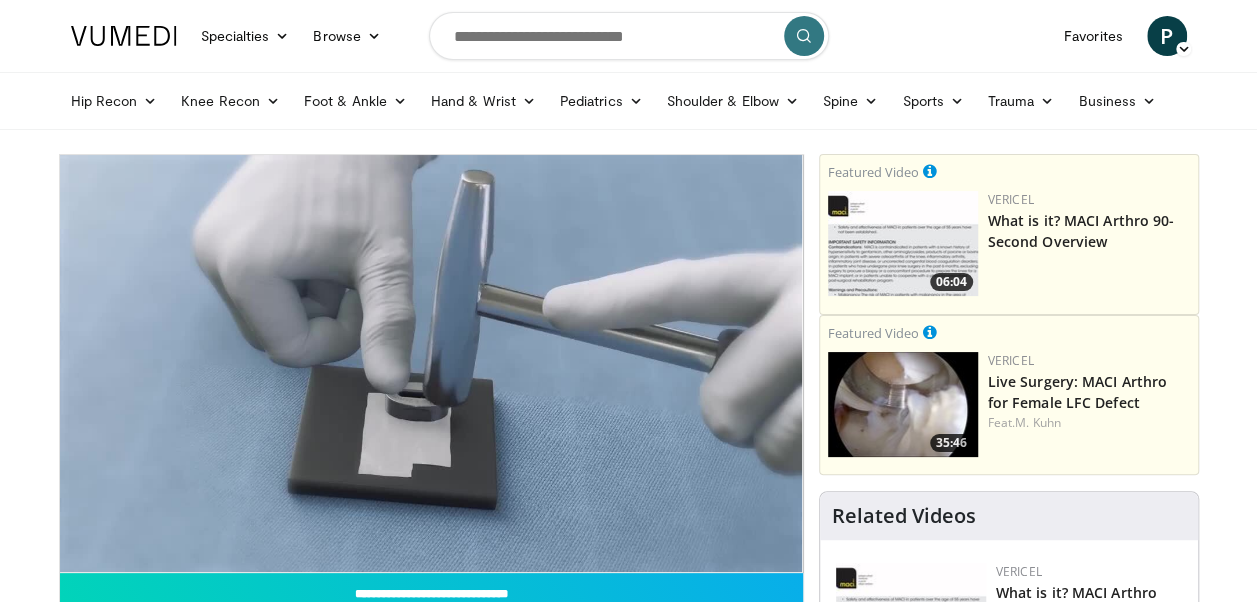 click on "10 seconds
Tap to unmute" at bounding box center (431, 363) 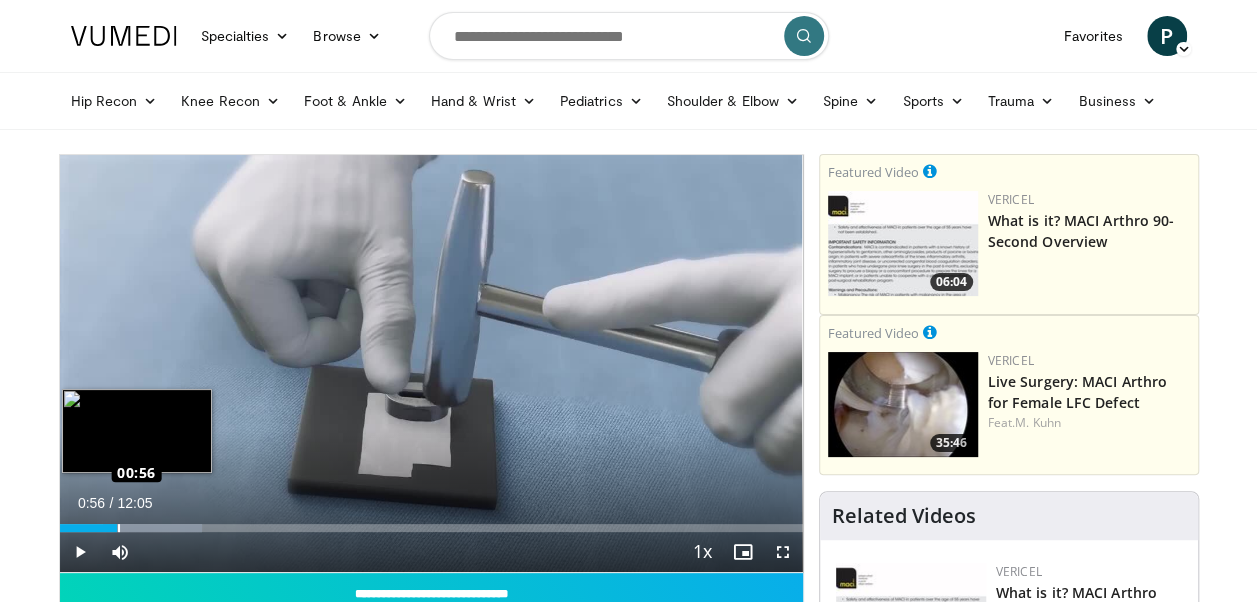 click on "Loaded :  19.13% 00:56 00:56" at bounding box center (431, 528) 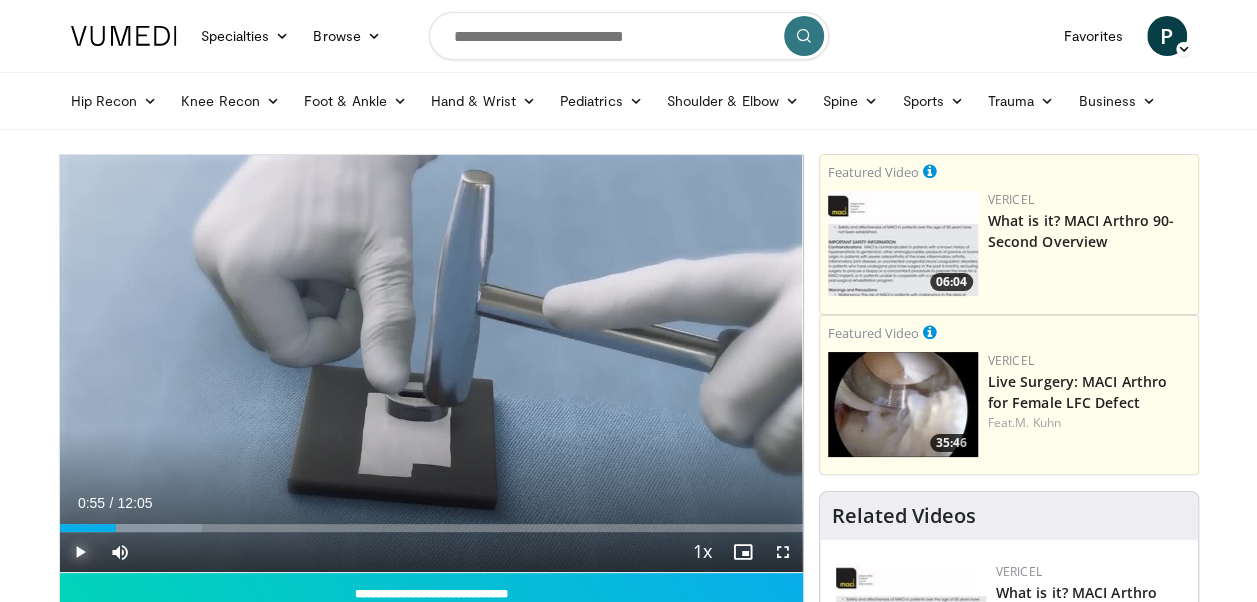 click at bounding box center [80, 552] 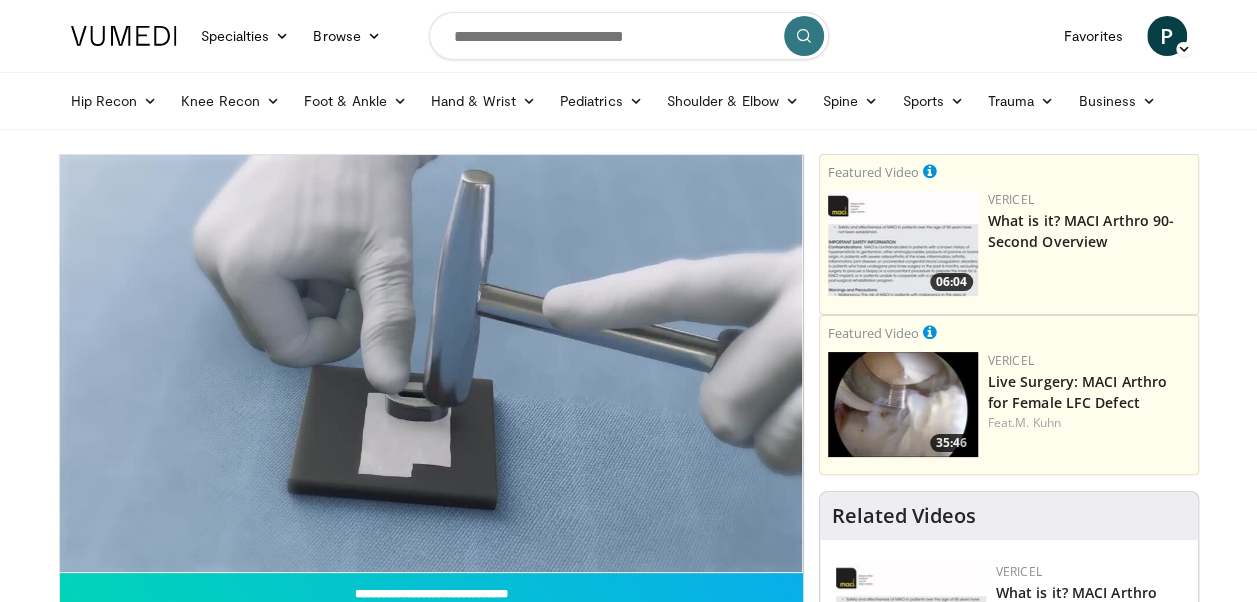 click on "10 seconds
Tap to unmute" at bounding box center (431, 363) 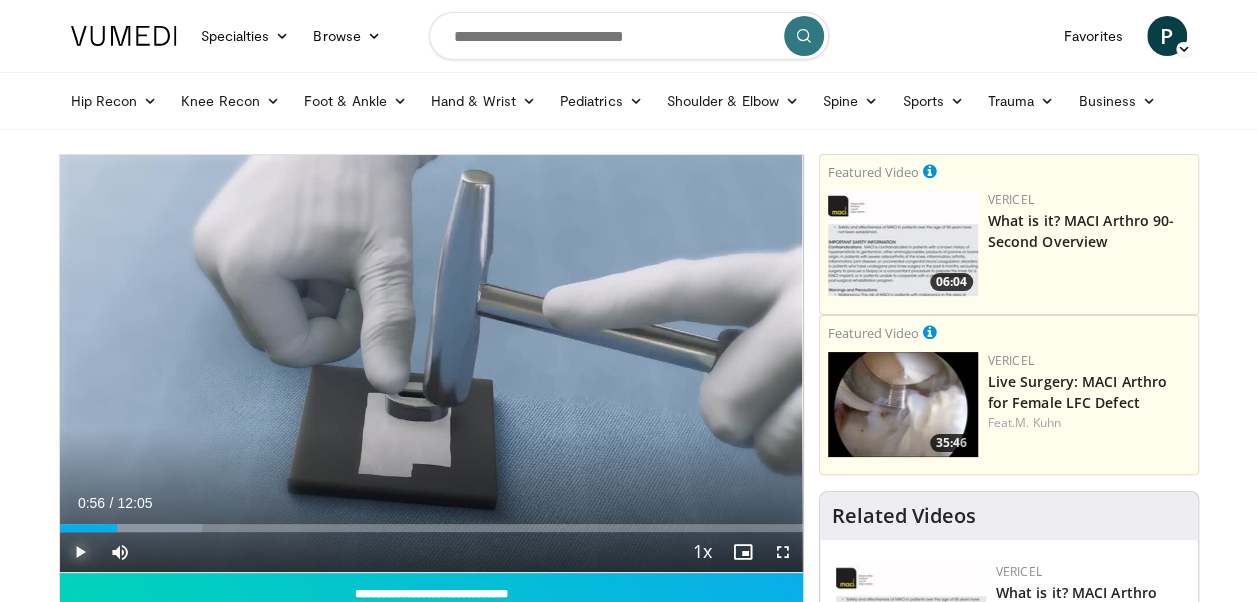 click at bounding box center [80, 552] 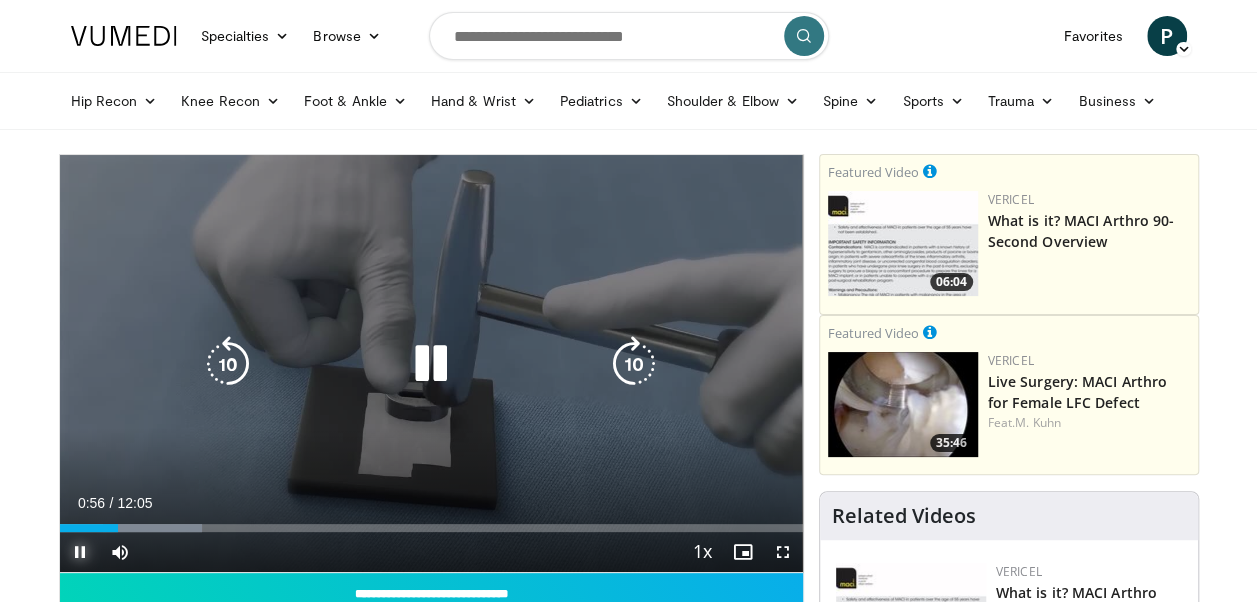 click at bounding box center [80, 552] 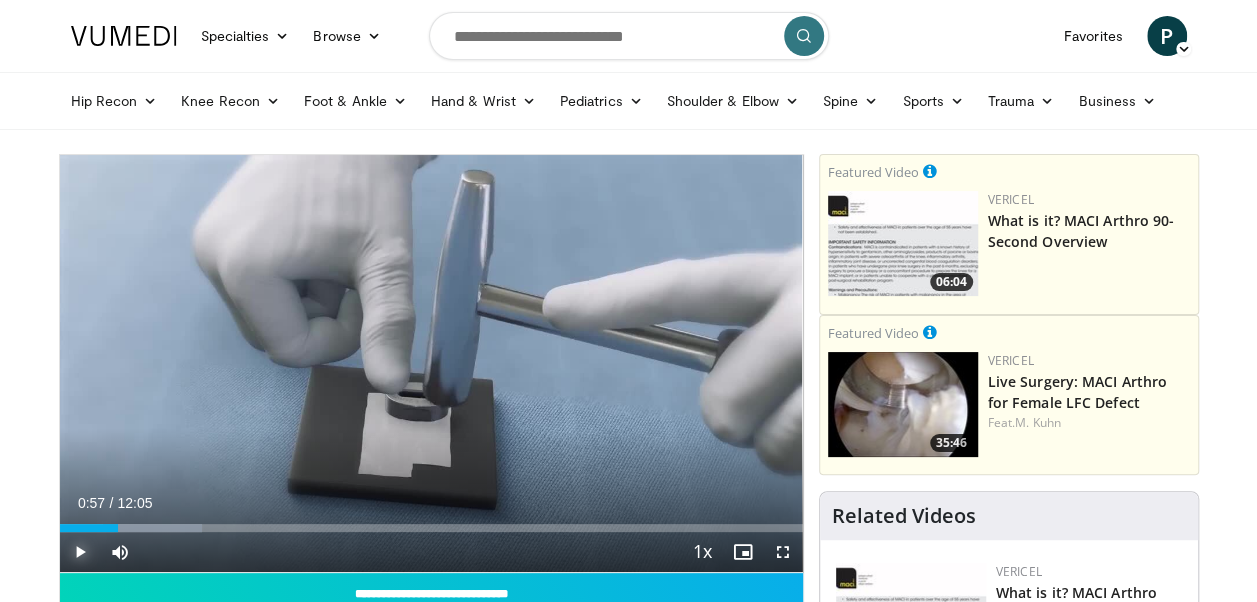 click at bounding box center [80, 552] 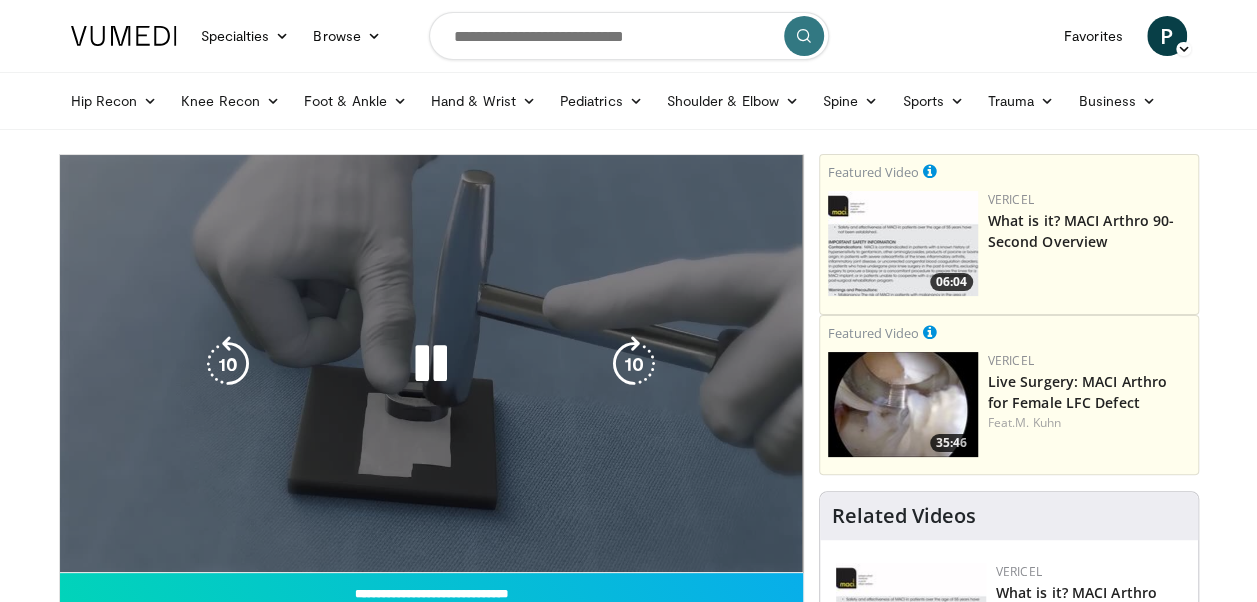 click on "**********" at bounding box center (431, 364) 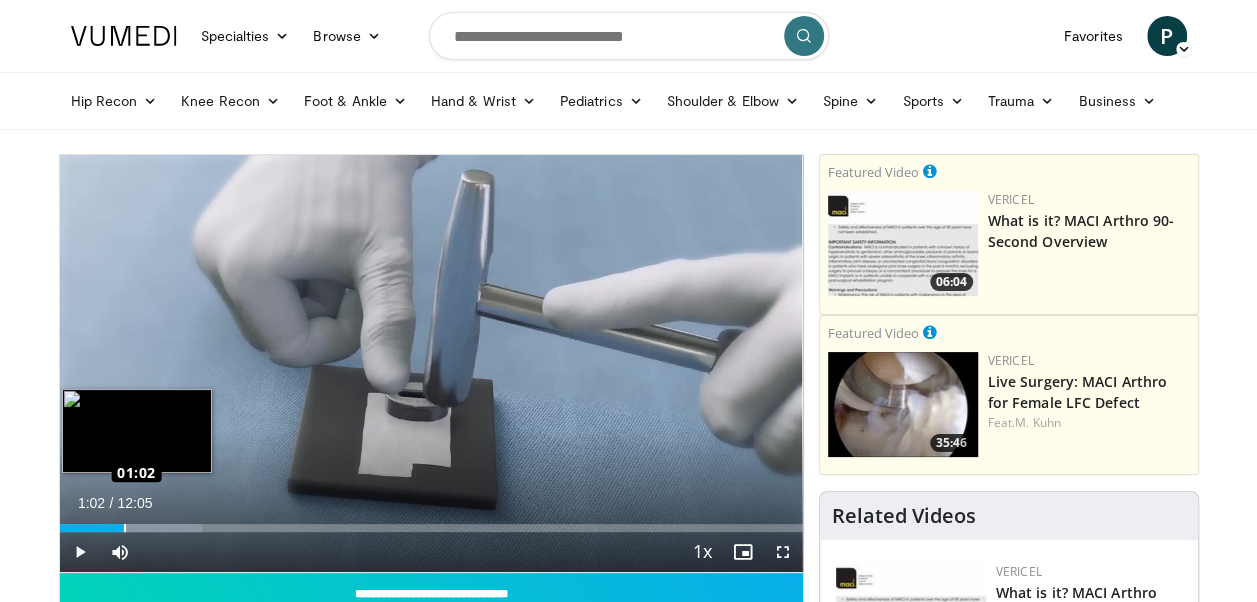 click on "Loaded :  19.13% 01:02 01:02" at bounding box center (431, 528) 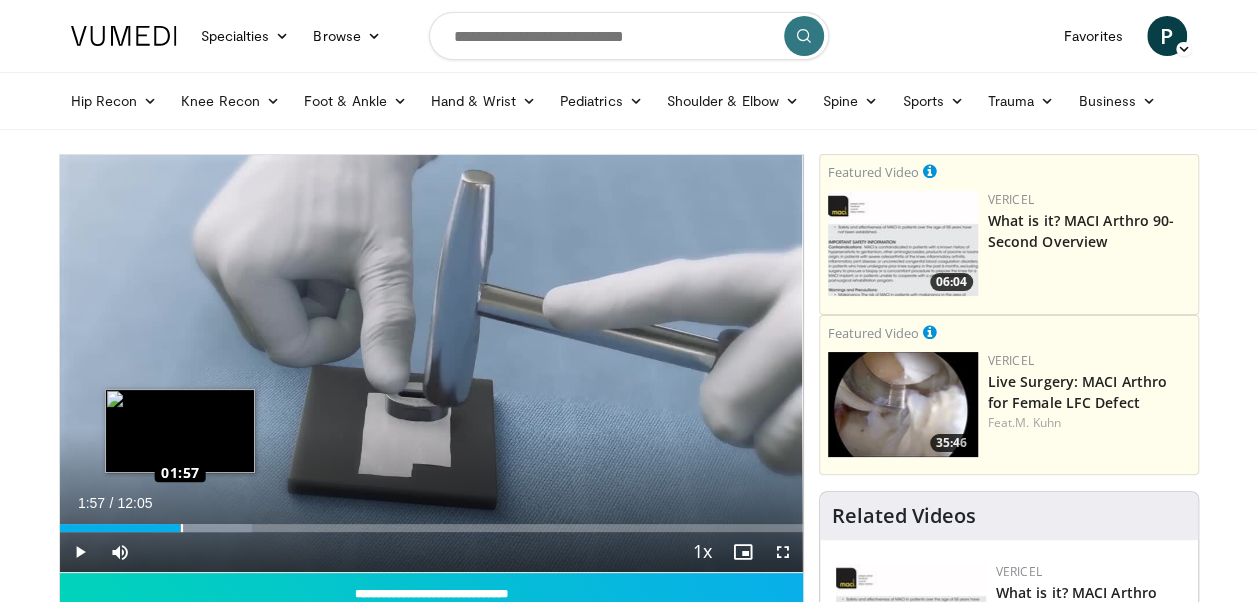 drag, startPoint x: 123, startPoint y: 525, endPoint x: 180, endPoint y: 517, distance: 57.558666 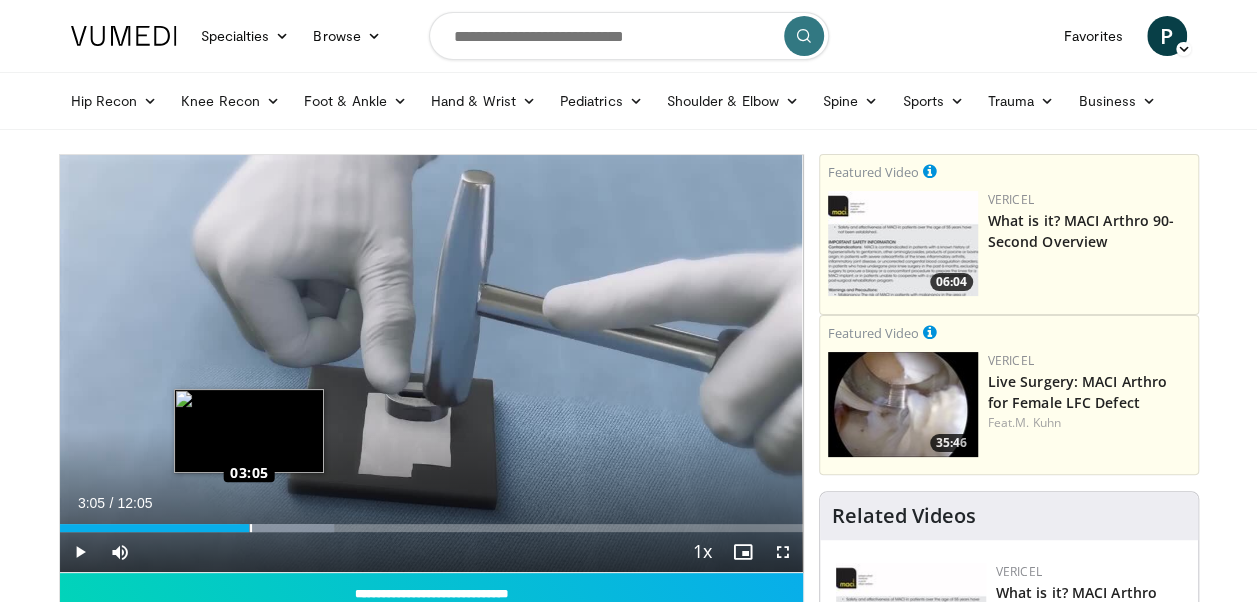 drag, startPoint x: 178, startPoint y: 526, endPoint x: 249, endPoint y: 524, distance: 71.02816 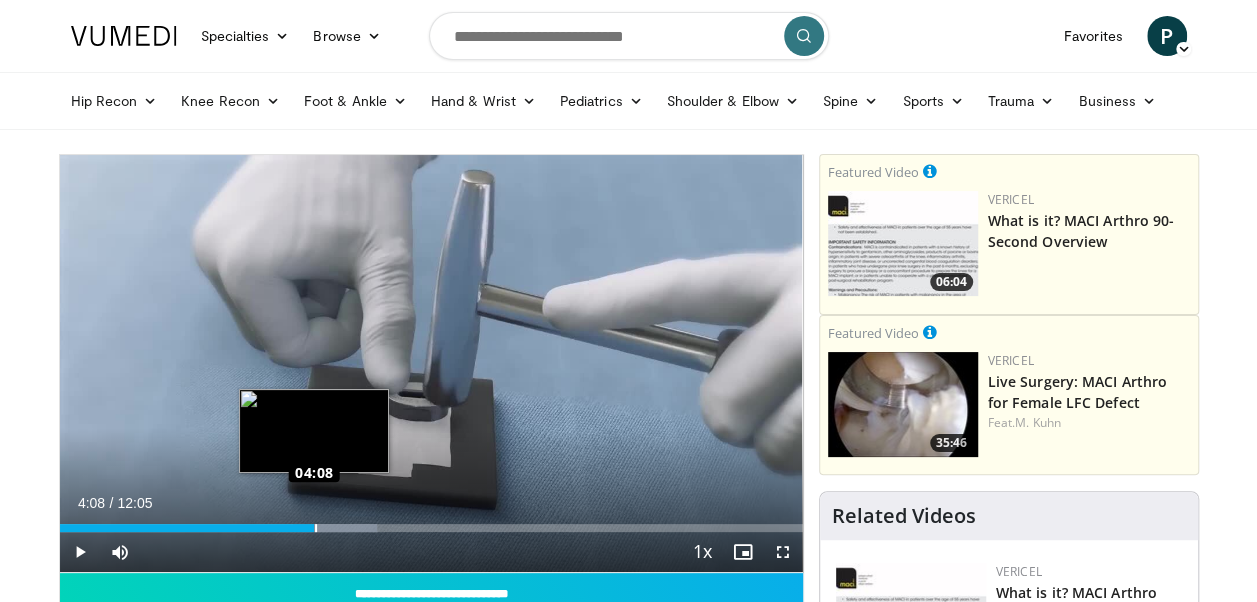 drag, startPoint x: 246, startPoint y: 527, endPoint x: 314, endPoint y: 522, distance: 68.18358 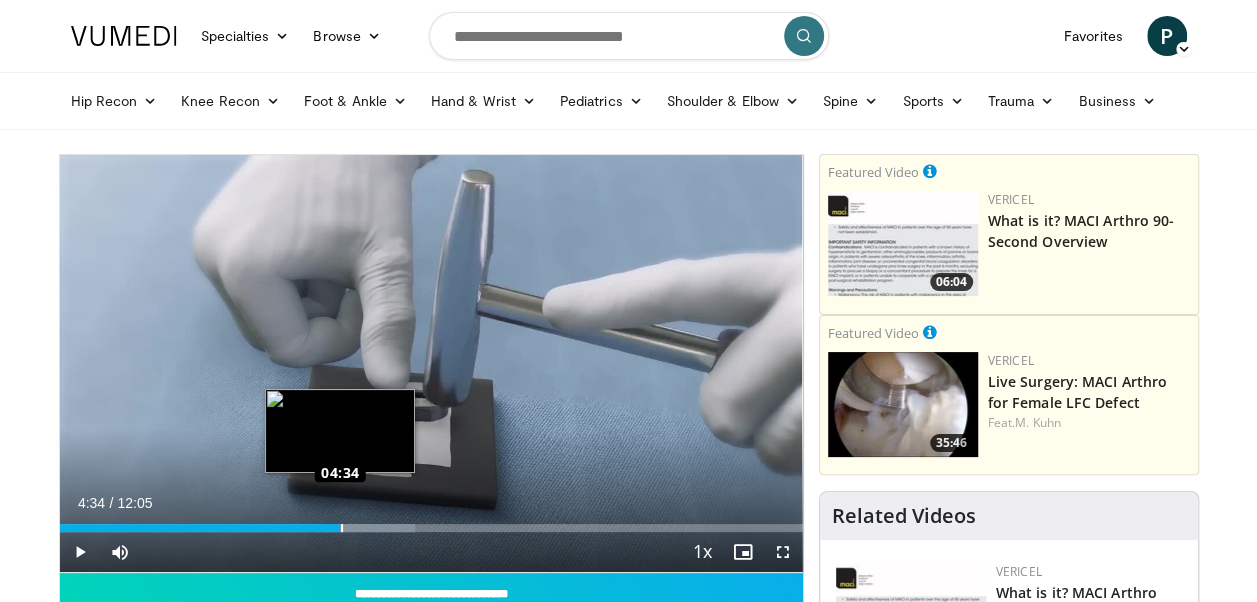 drag, startPoint x: 314, startPoint y: 526, endPoint x: 340, endPoint y: 527, distance: 26.019224 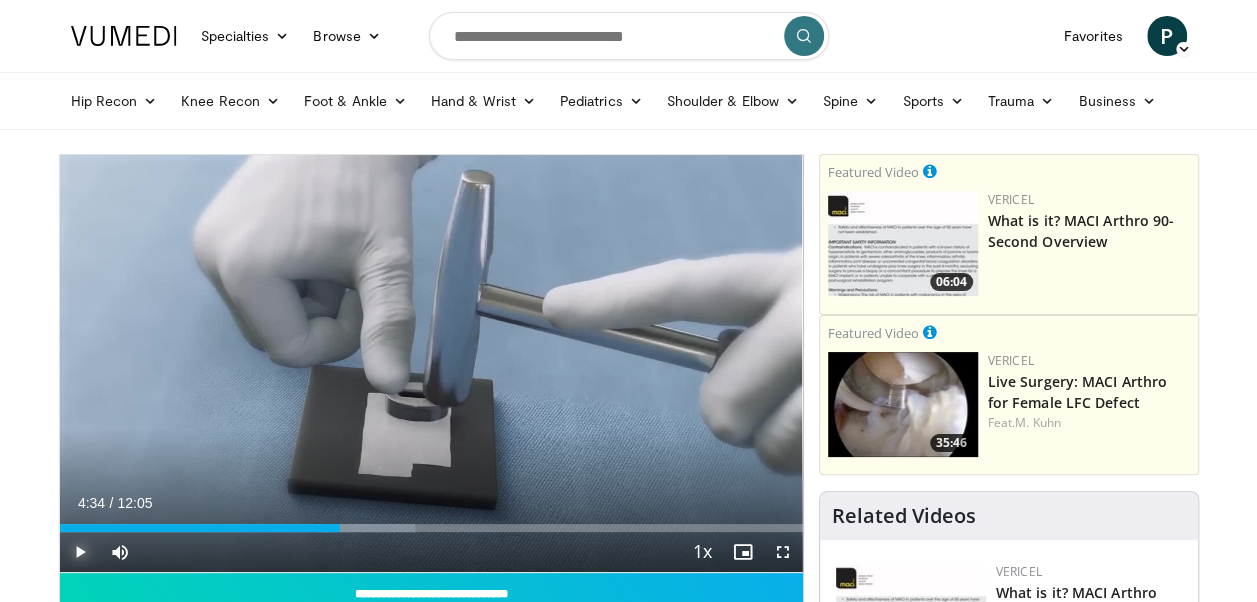 click at bounding box center [80, 552] 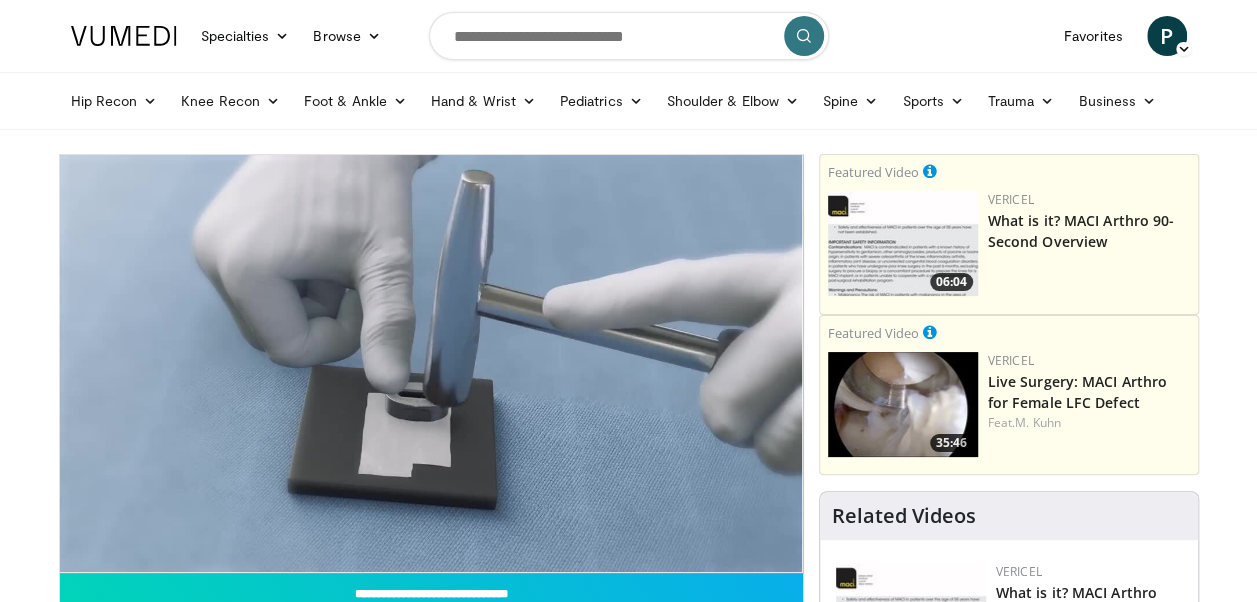 click on "**********" at bounding box center (431, 364) 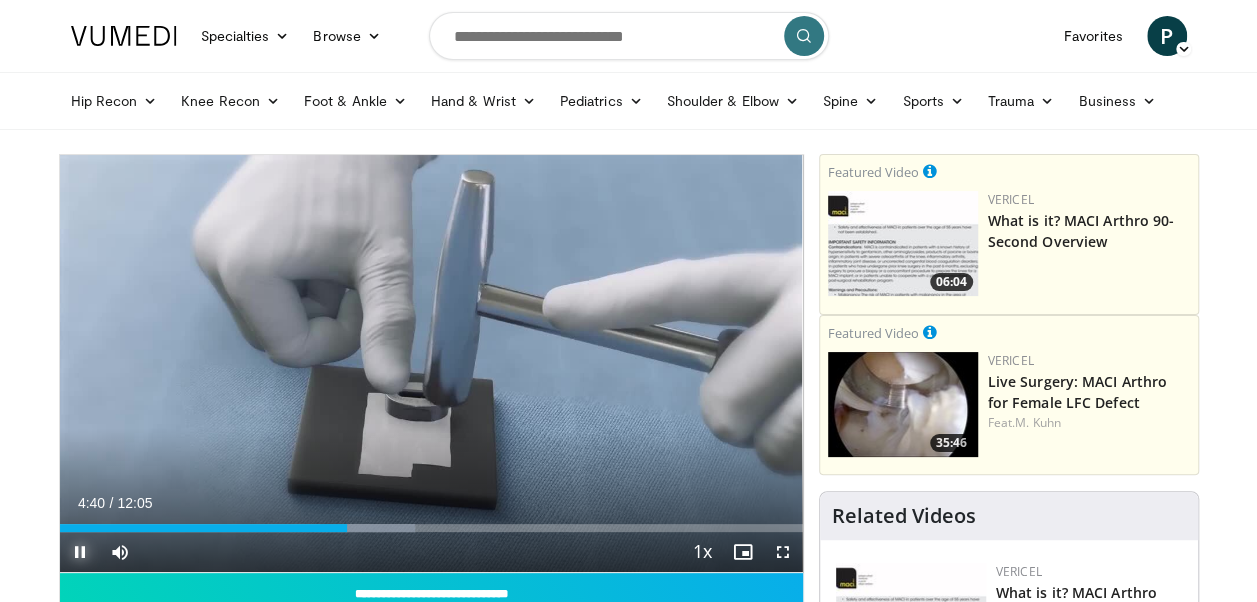click at bounding box center [80, 552] 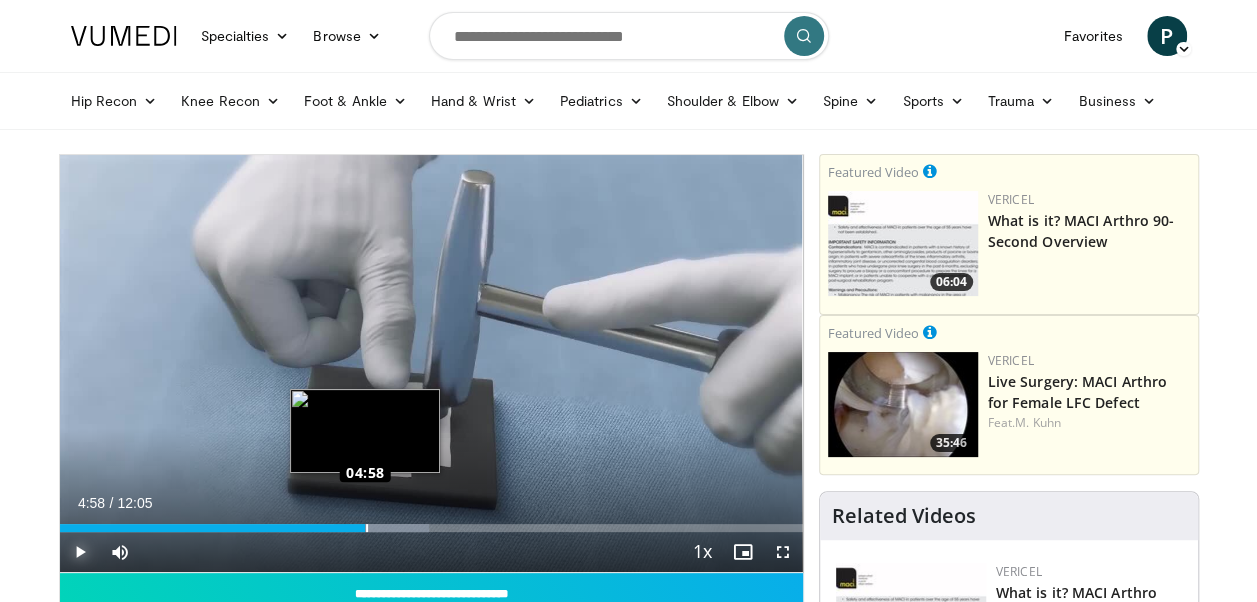 drag, startPoint x: 347, startPoint y: 528, endPoint x: 365, endPoint y: 524, distance: 18.439089 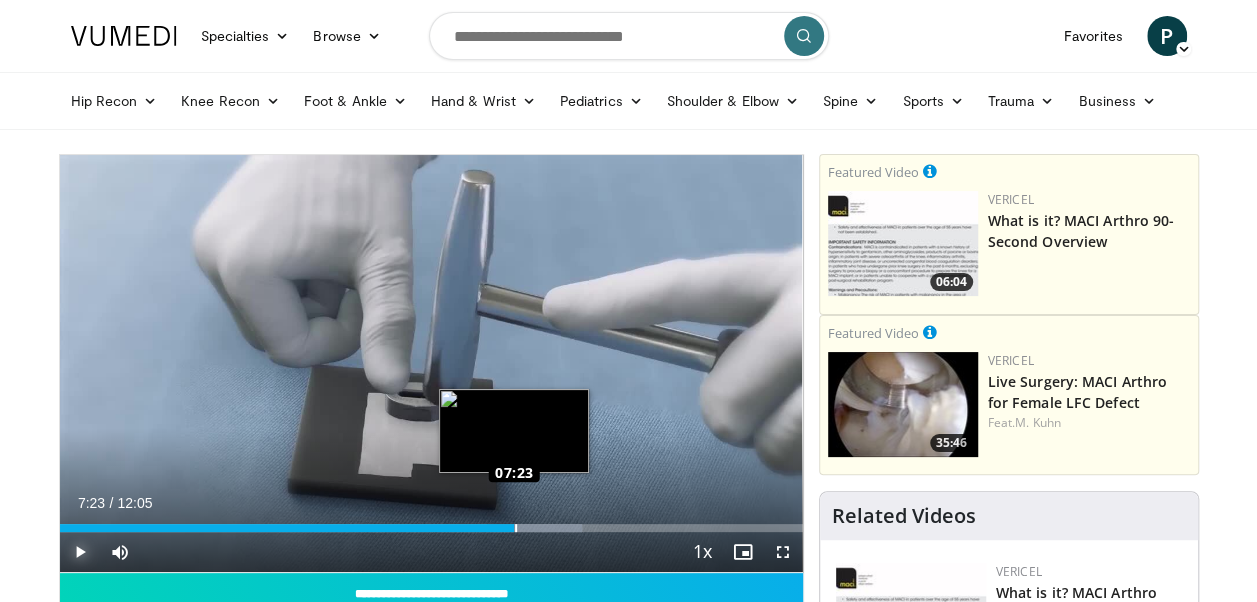 drag, startPoint x: 364, startPoint y: 528, endPoint x: 514, endPoint y: 530, distance: 150.01334 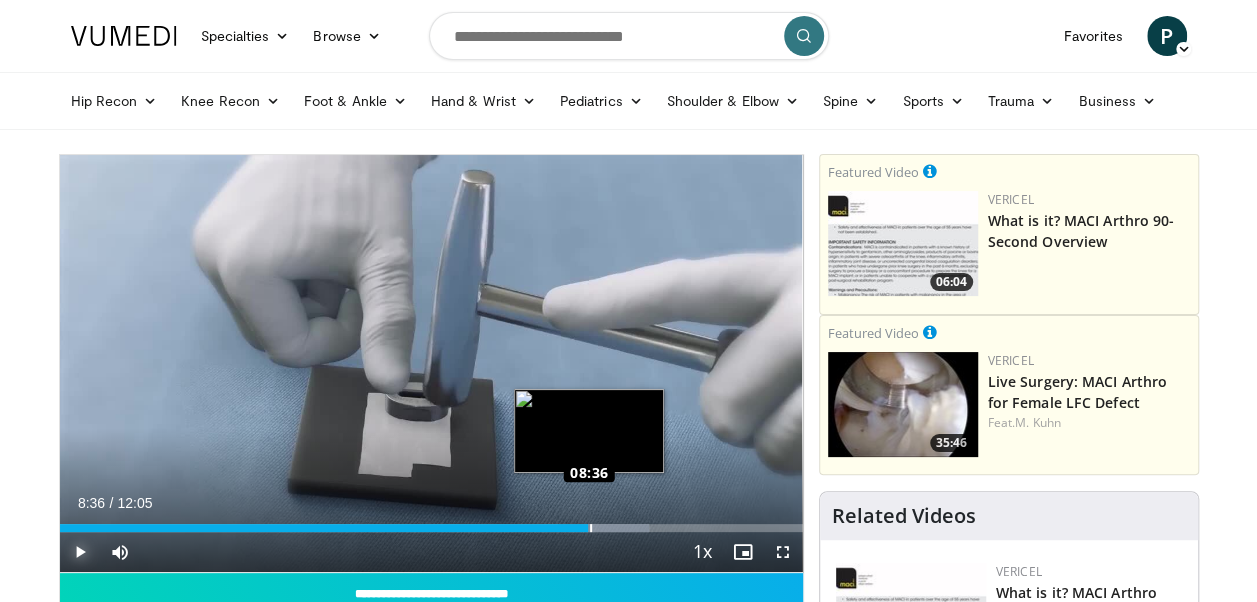 drag, startPoint x: 512, startPoint y: 526, endPoint x: 588, endPoint y: 523, distance: 76.05919 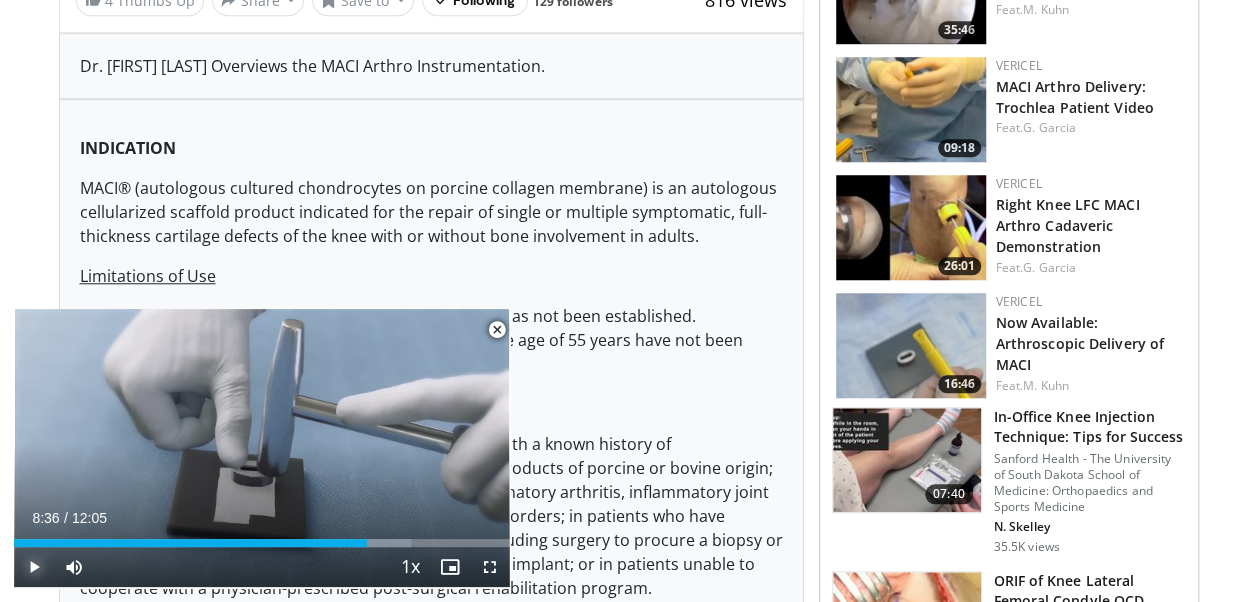 scroll, scrollTop: 746, scrollLeft: 0, axis: vertical 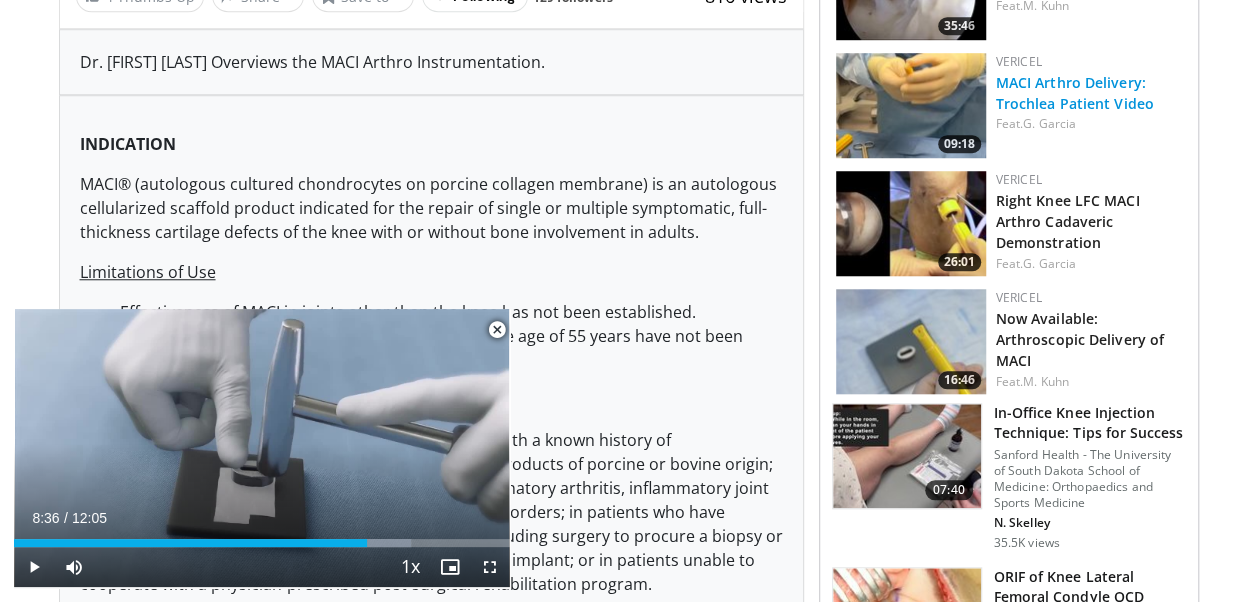 click on "MACI Arthro Delivery: Trochlea Patient Video" at bounding box center (1075, 93) 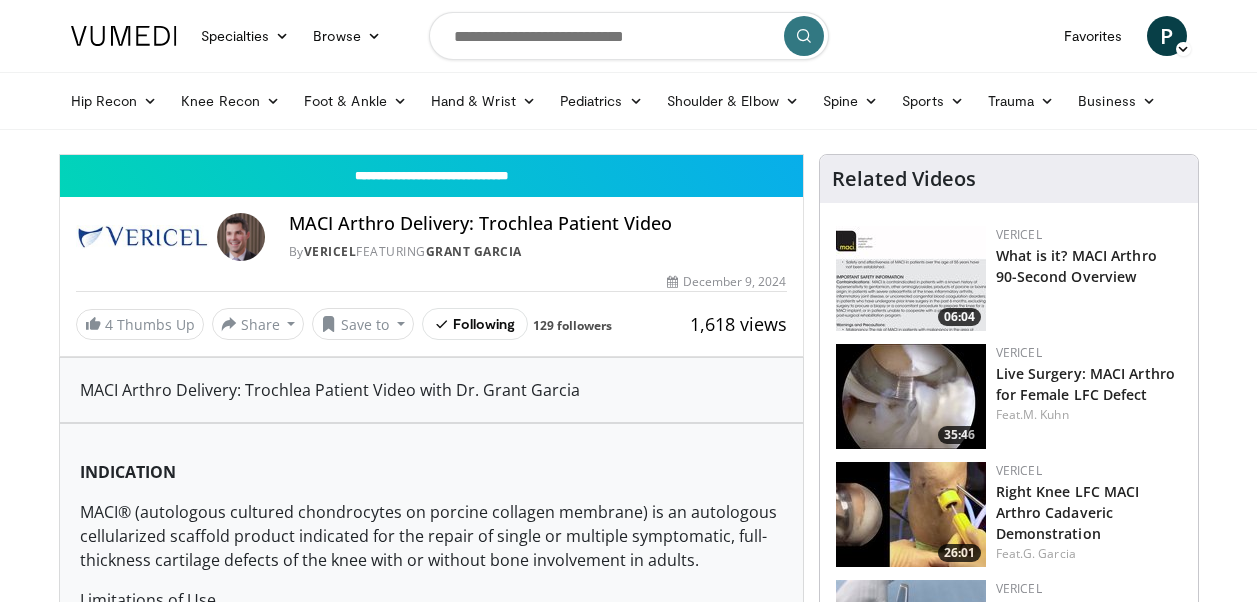 scroll, scrollTop: 0, scrollLeft: 0, axis: both 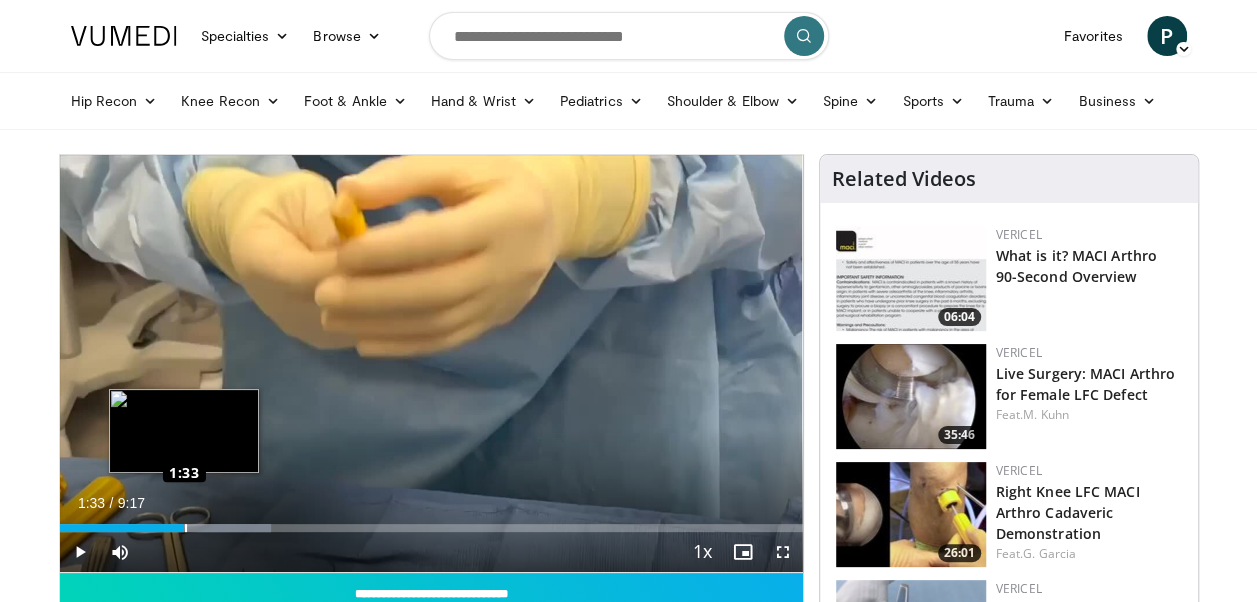 drag, startPoint x: 68, startPoint y: 528, endPoint x: 184, endPoint y: 523, distance: 116.10771 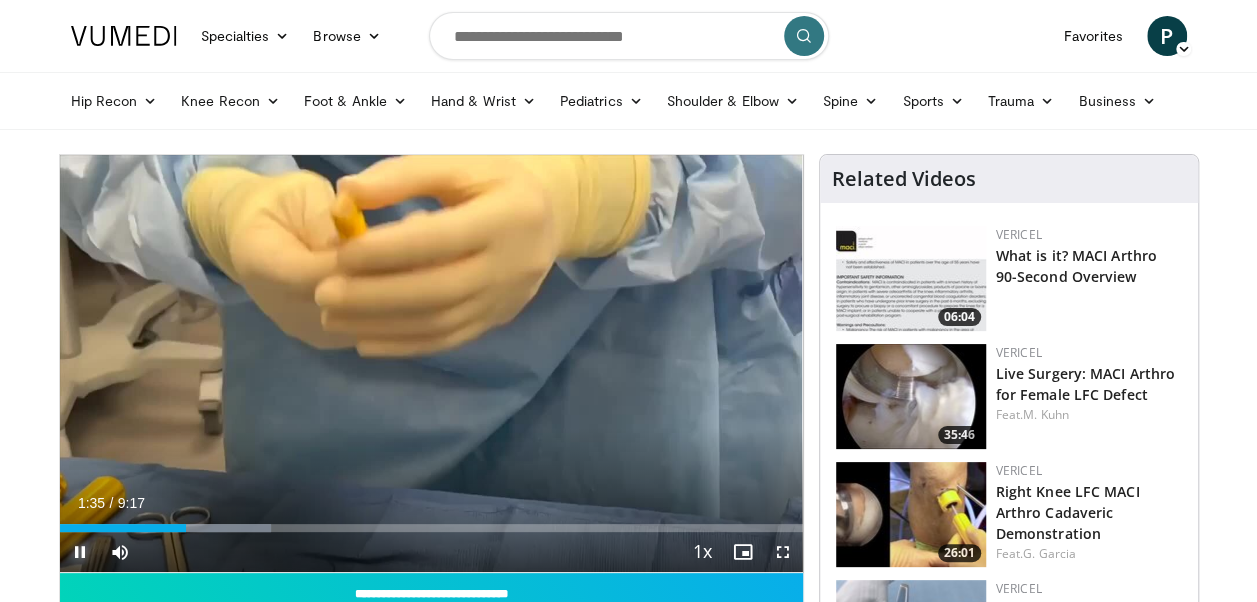 click at bounding box center (80, 552) 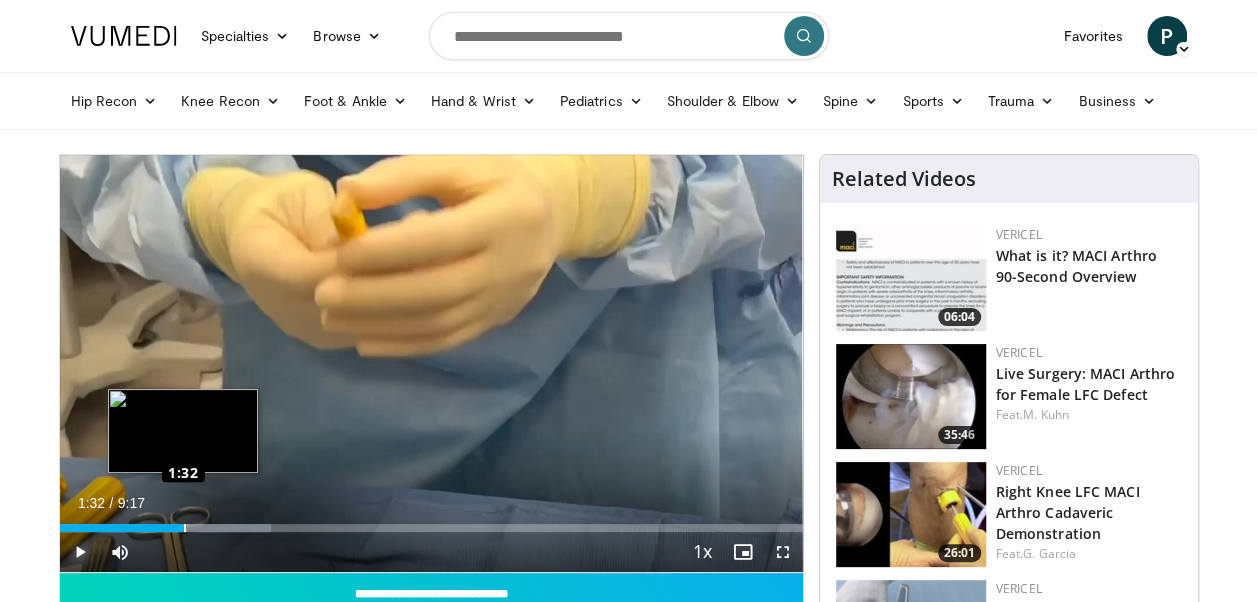 click on "Loaded :  28.47% 1:33 1:32" at bounding box center [431, 528] 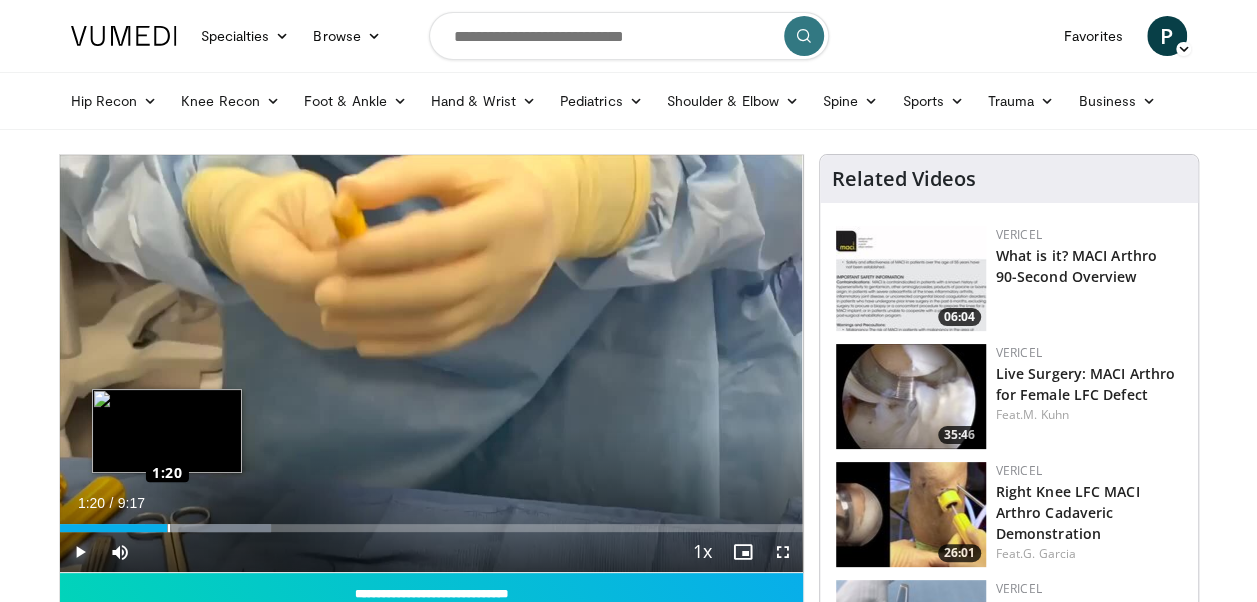 drag, startPoint x: 181, startPoint y: 529, endPoint x: 166, endPoint y: 529, distance: 15 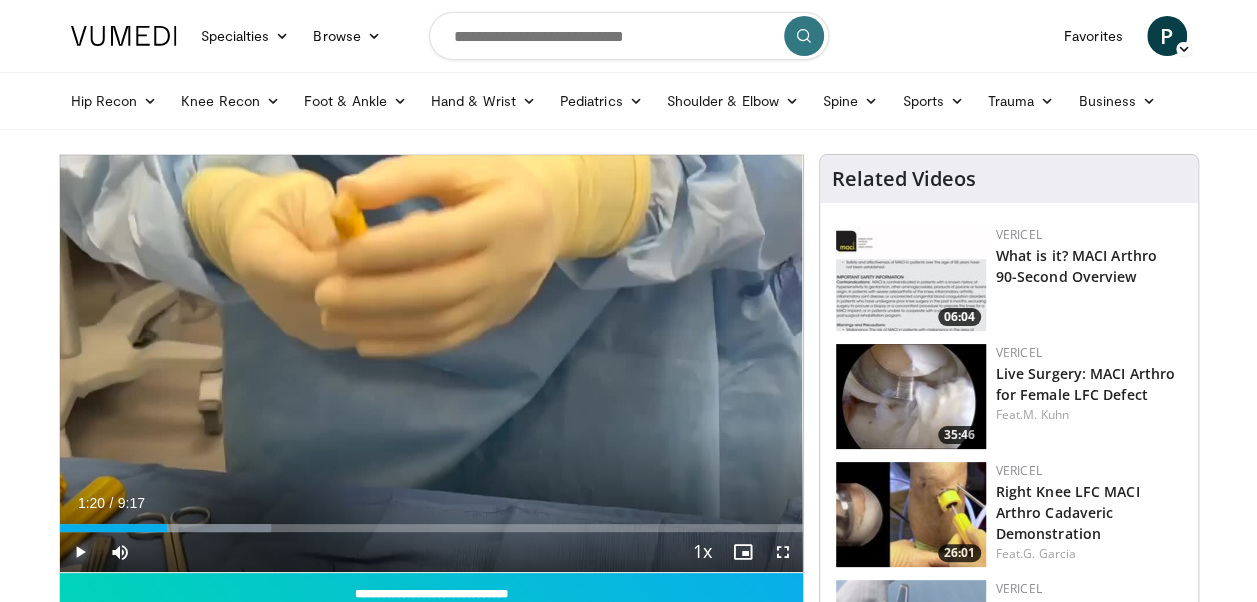 click at bounding box center [80, 552] 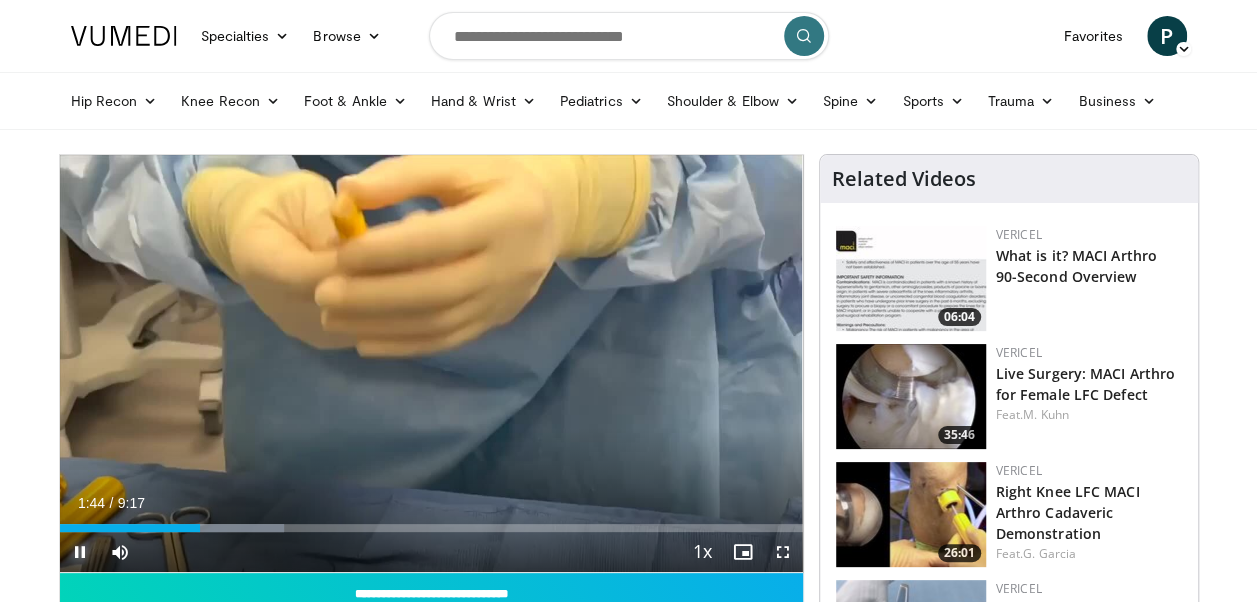 click at bounding box center [80, 552] 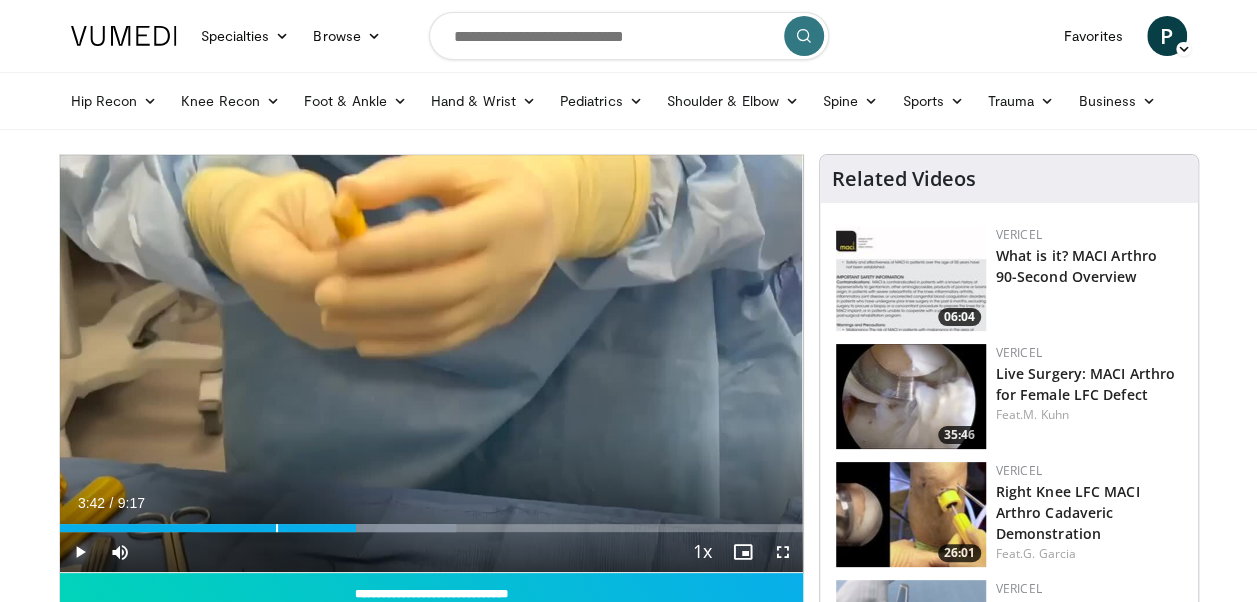 drag, startPoint x: 198, startPoint y: 528, endPoint x: 356, endPoint y: 535, distance: 158.15498 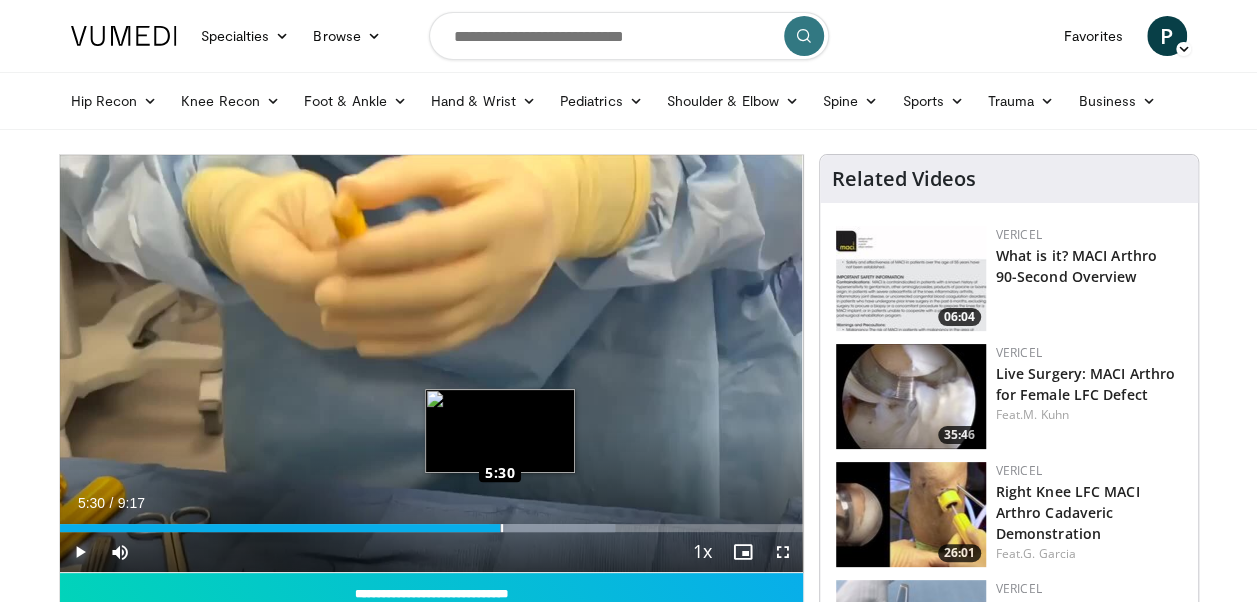 drag, startPoint x: 355, startPoint y: 528, endPoint x: 500, endPoint y: 524, distance: 145.05516 